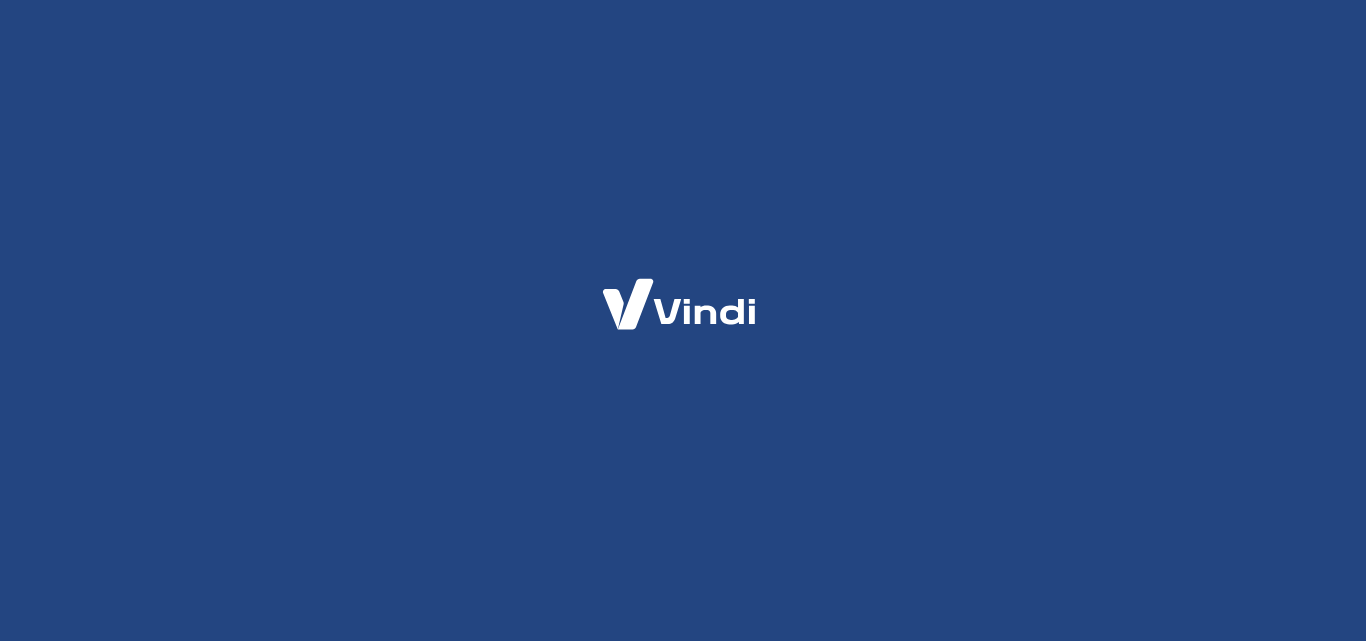 scroll, scrollTop: 0, scrollLeft: 0, axis: both 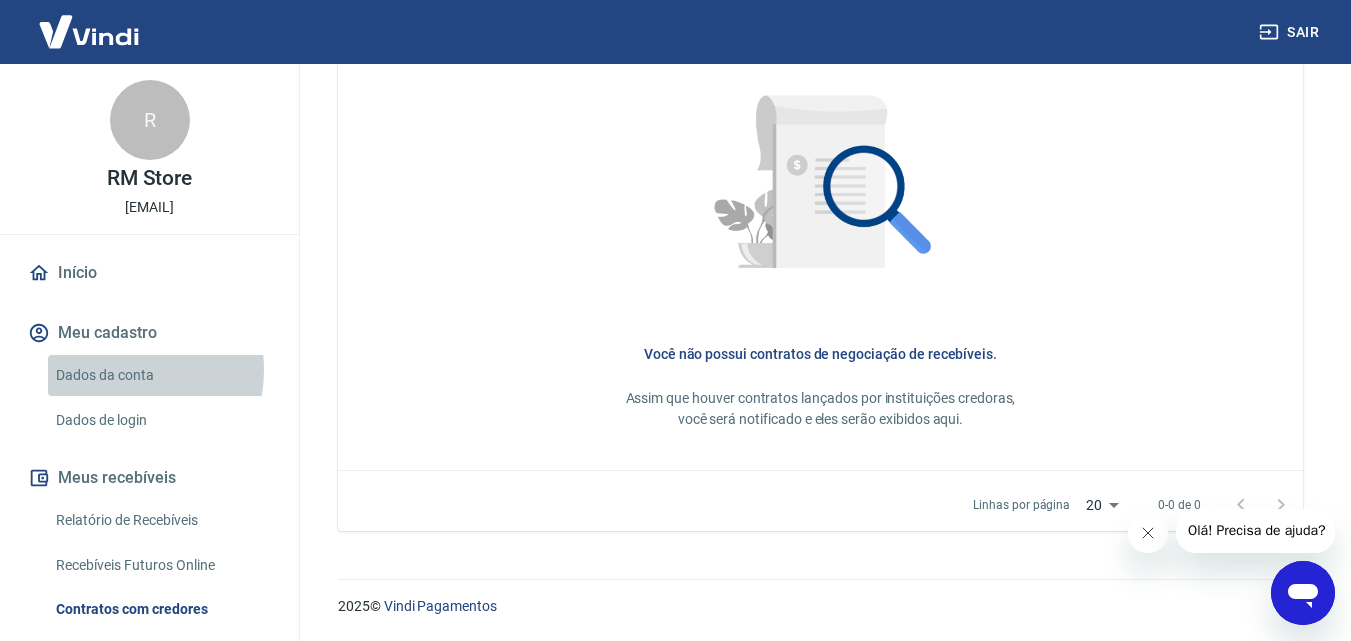 click on "Dados da conta" at bounding box center (161, 375) 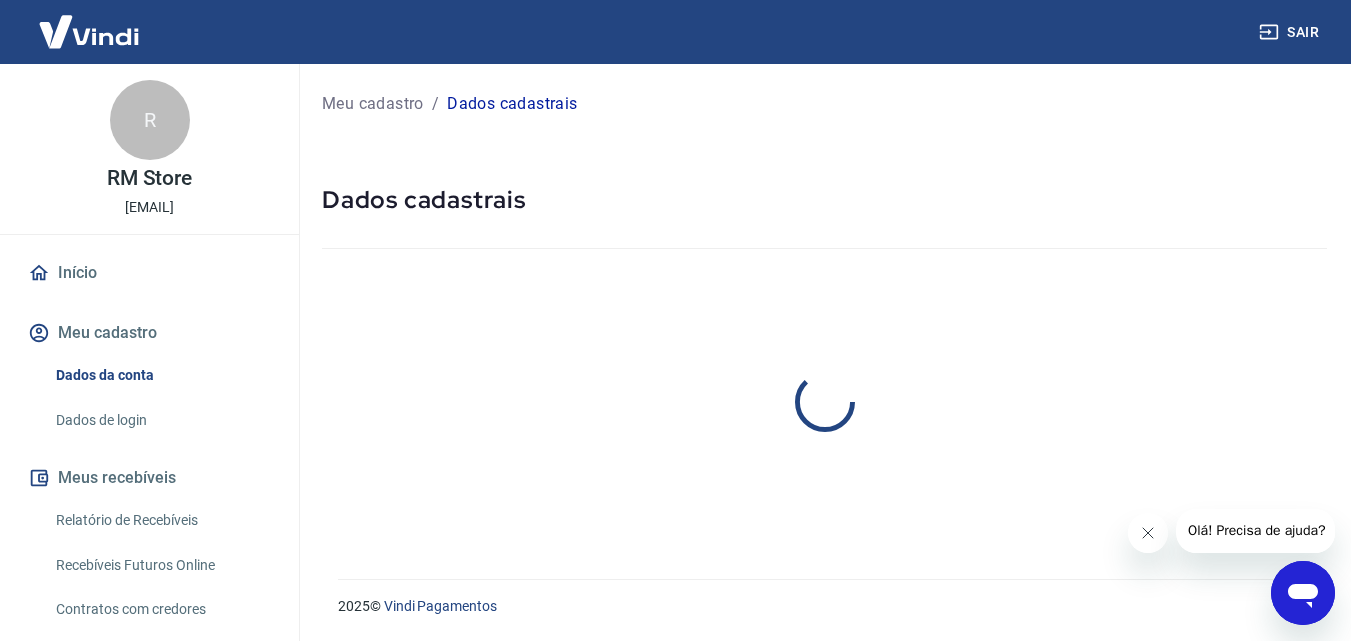 scroll, scrollTop: 0, scrollLeft: 0, axis: both 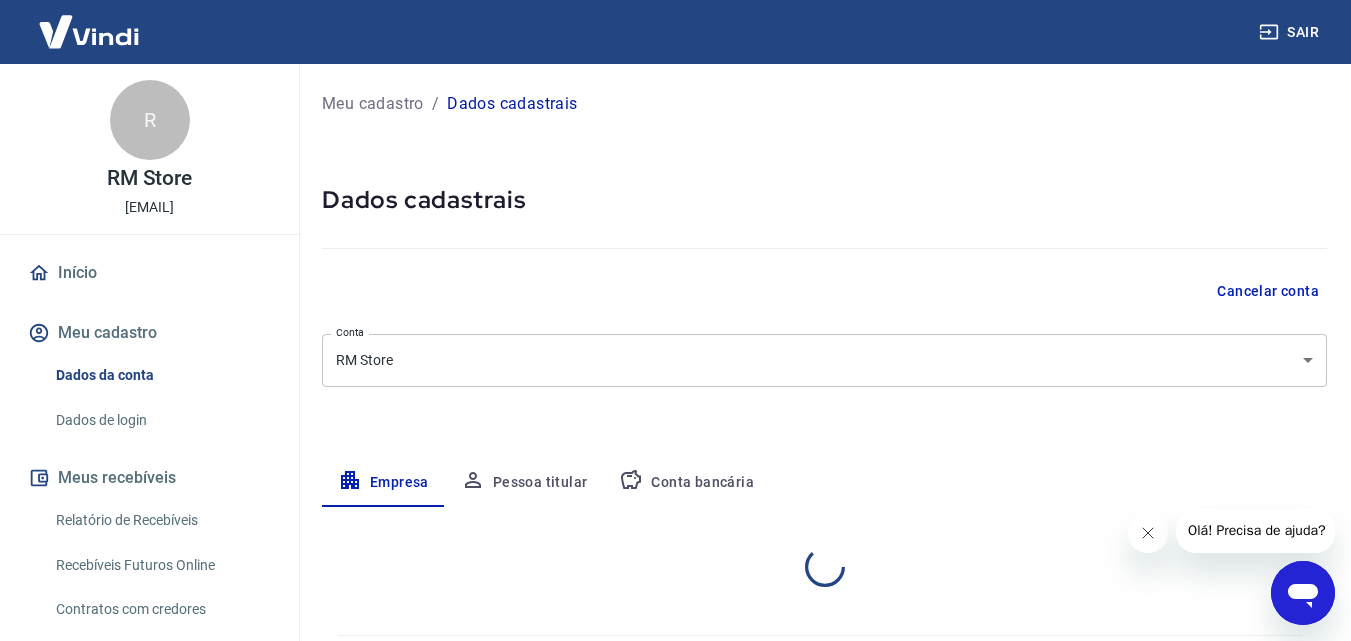 select on "SC" 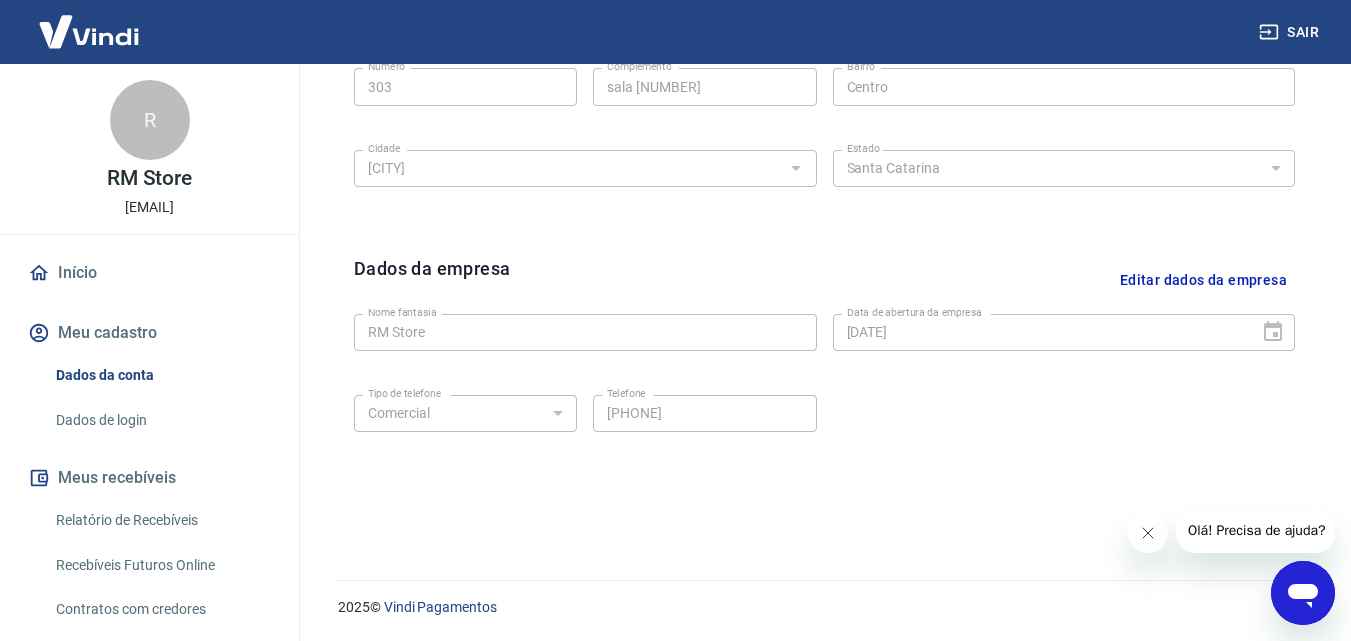 scroll, scrollTop: 801, scrollLeft: 0, axis: vertical 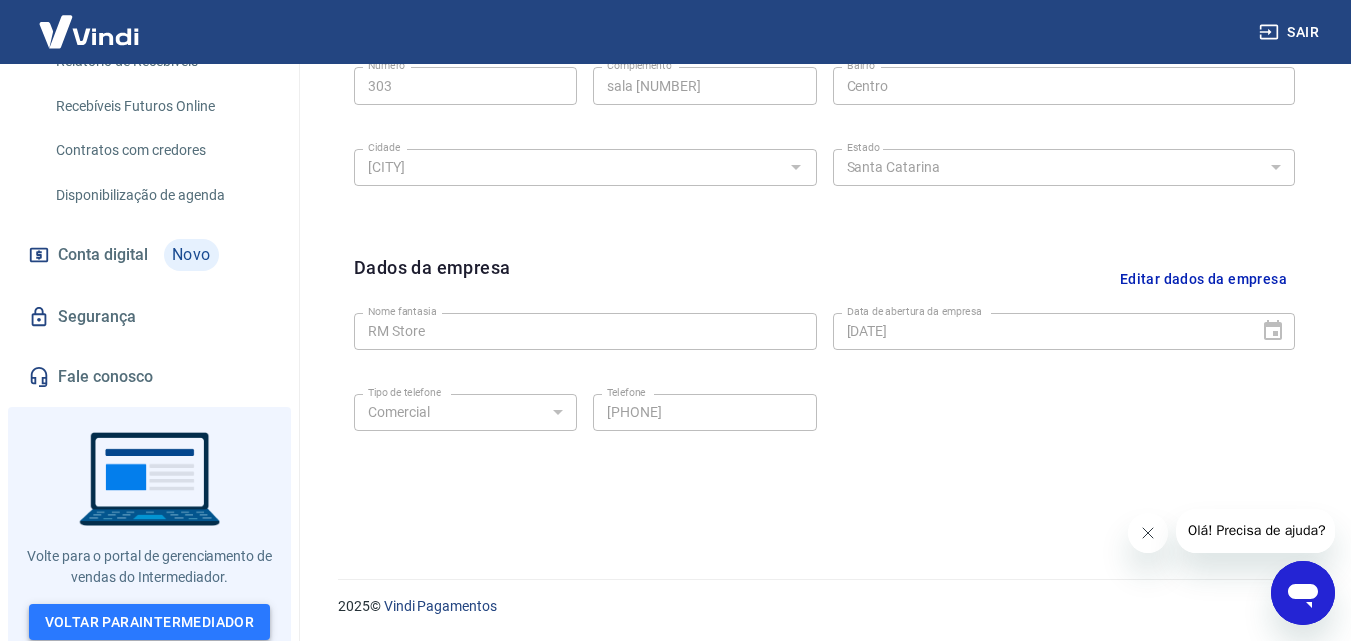 click on "Voltar para  Intermediador" at bounding box center [150, 622] 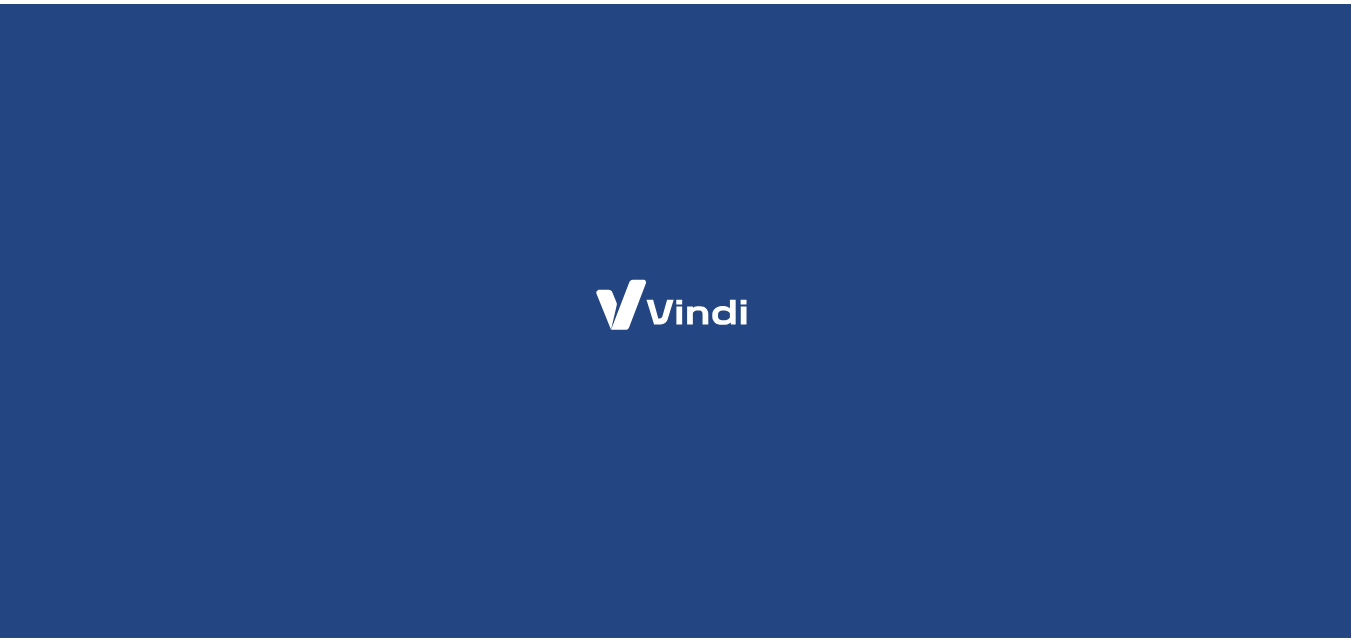 scroll, scrollTop: 0, scrollLeft: 0, axis: both 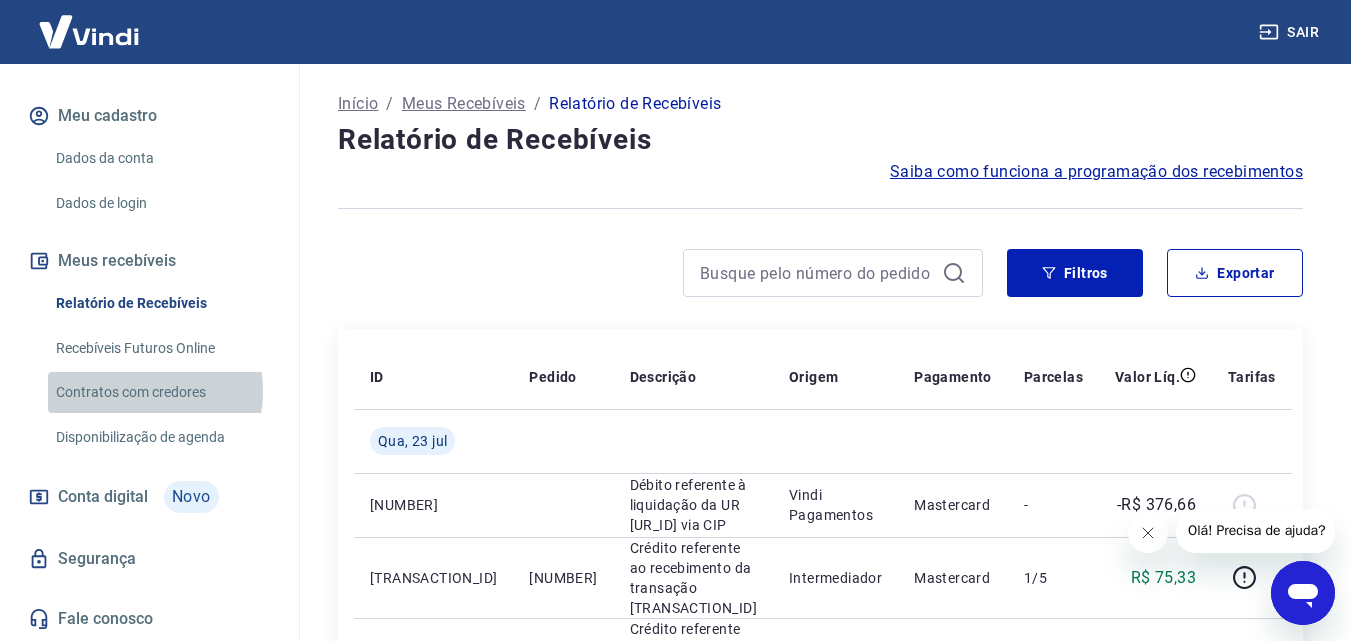 click on "Contratos com credores" at bounding box center (161, 392) 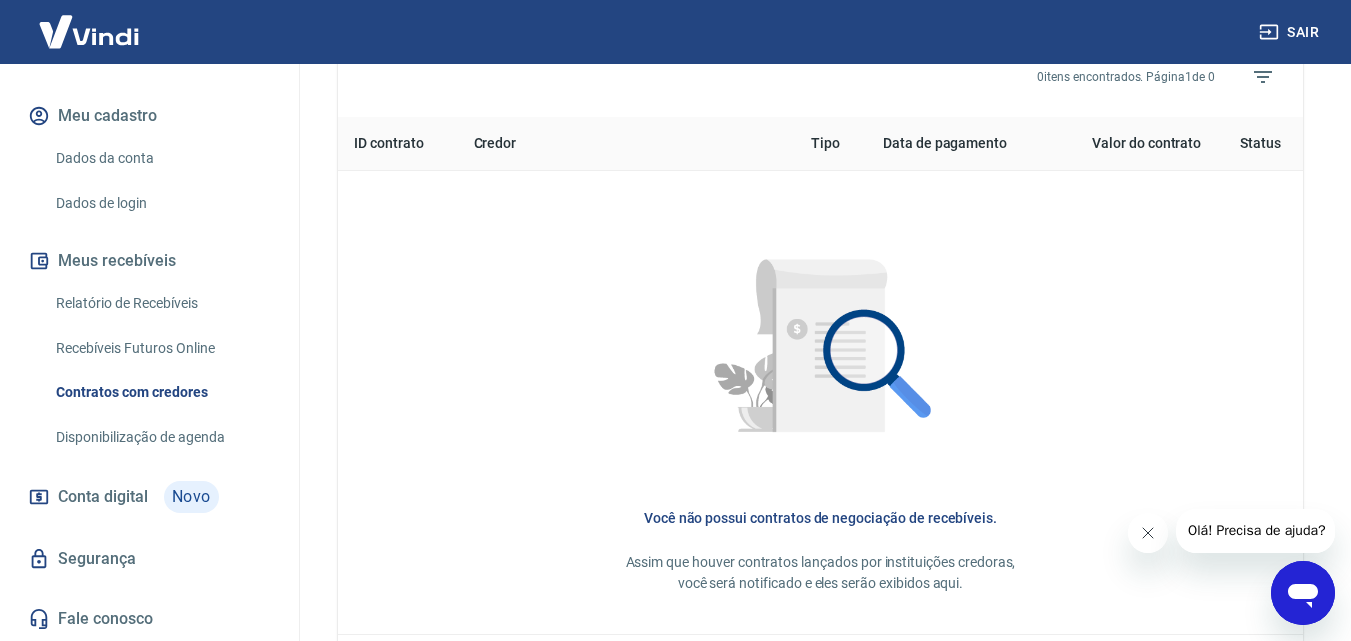 scroll, scrollTop: 800, scrollLeft: 0, axis: vertical 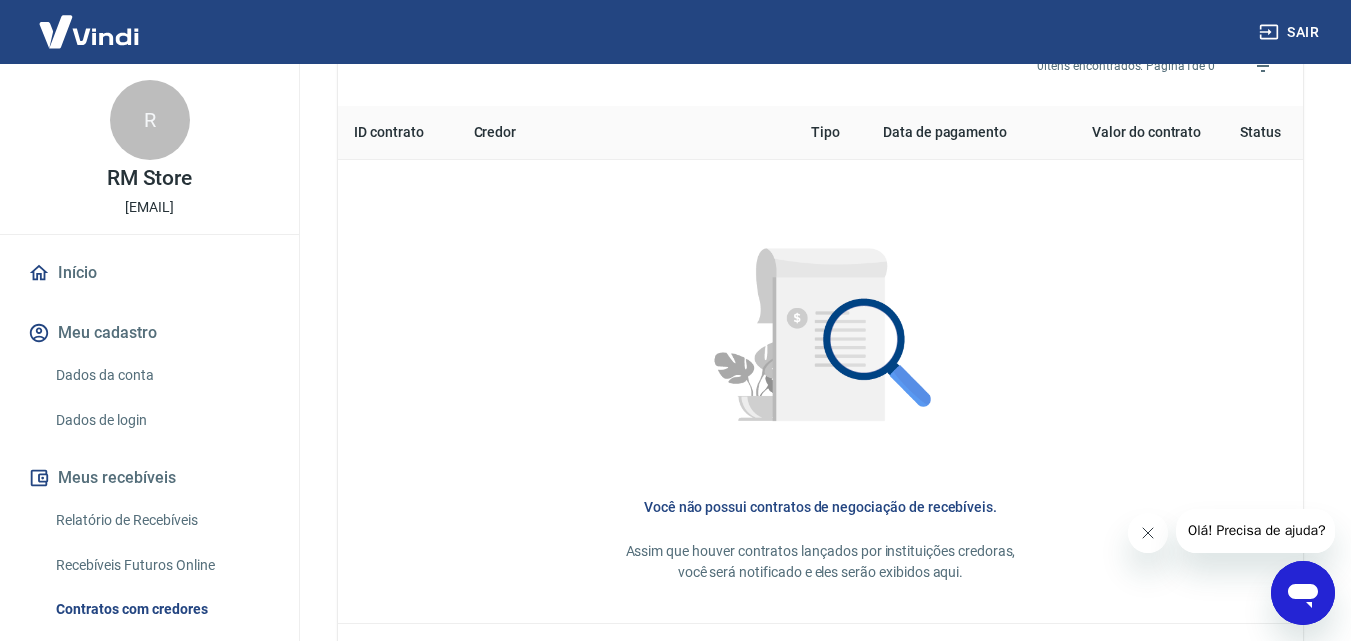 click on "Início" at bounding box center (149, 273) 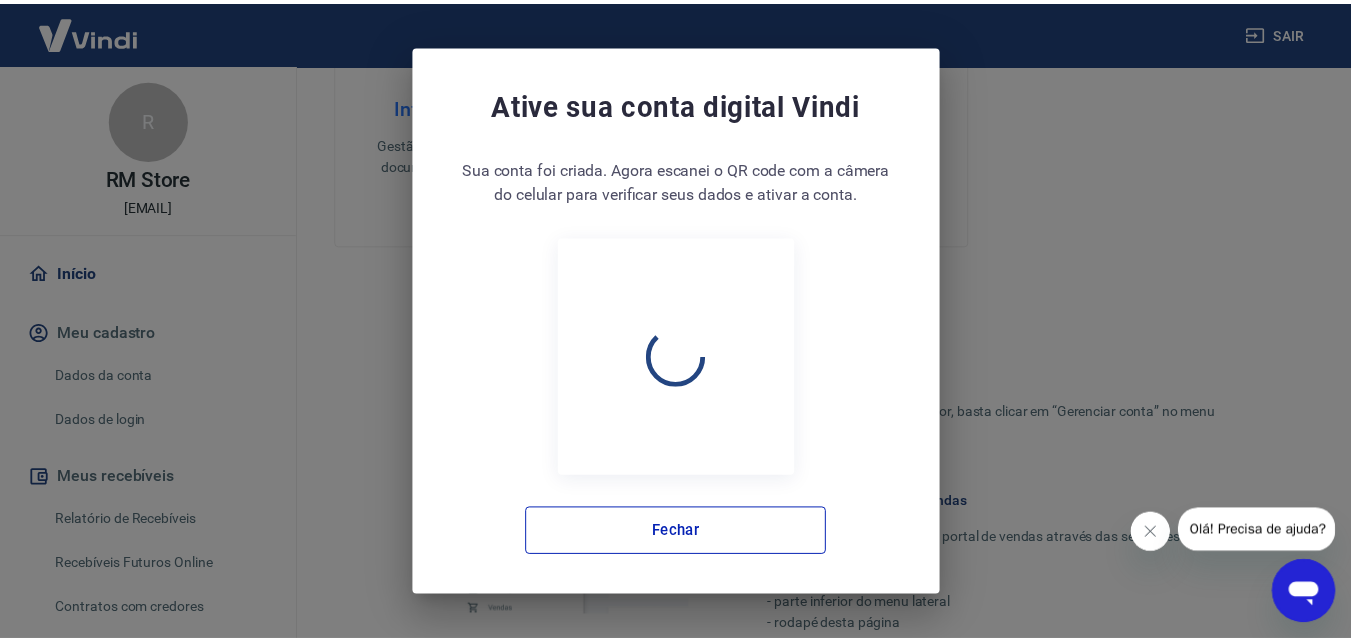 scroll, scrollTop: 817, scrollLeft: 0, axis: vertical 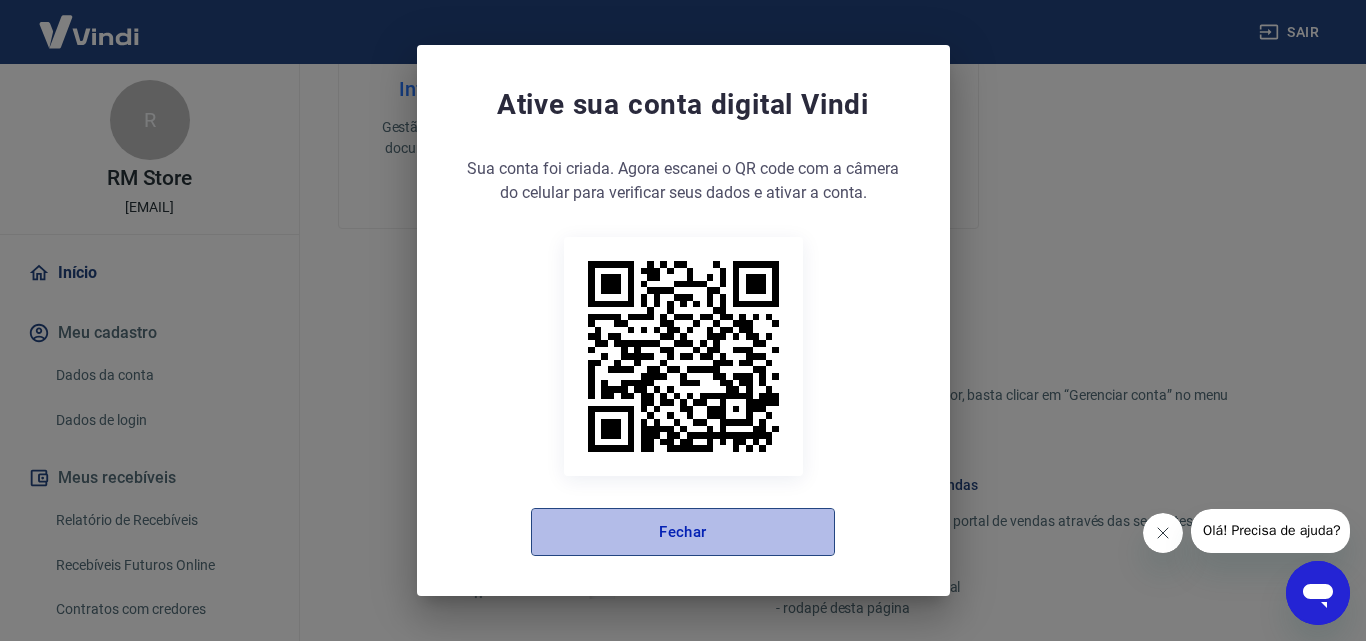 click on "Fechar" at bounding box center [683, 532] 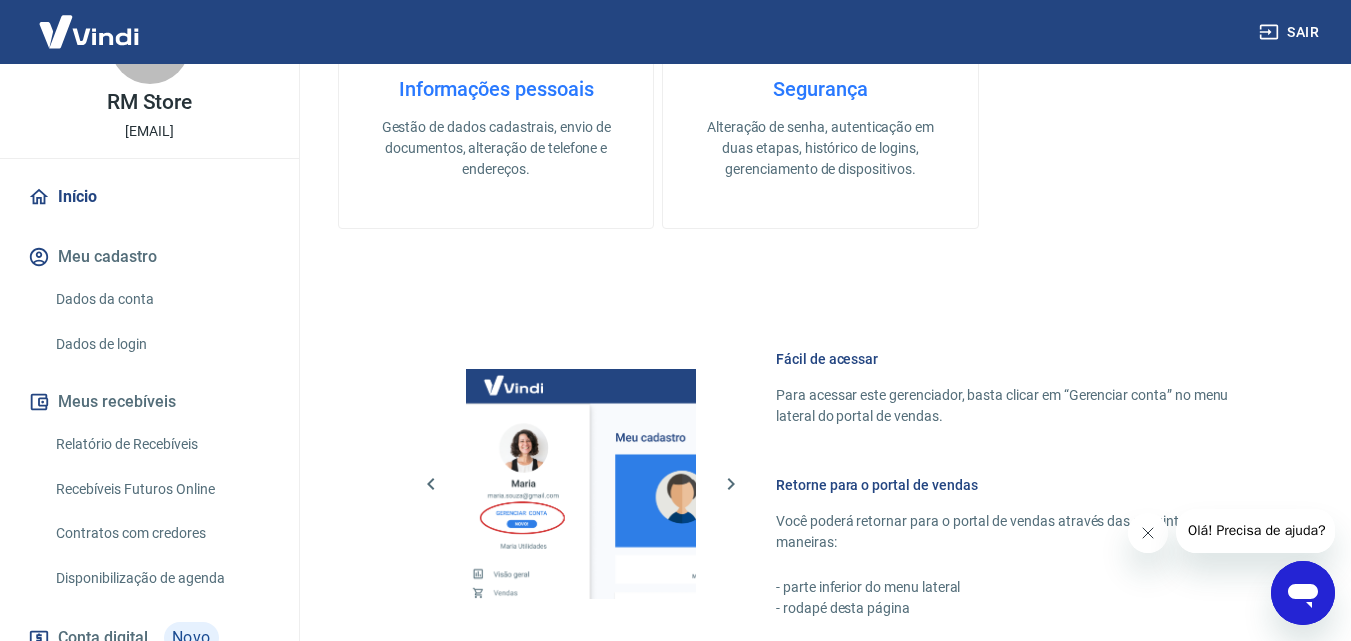 scroll, scrollTop: 217, scrollLeft: 0, axis: vertical 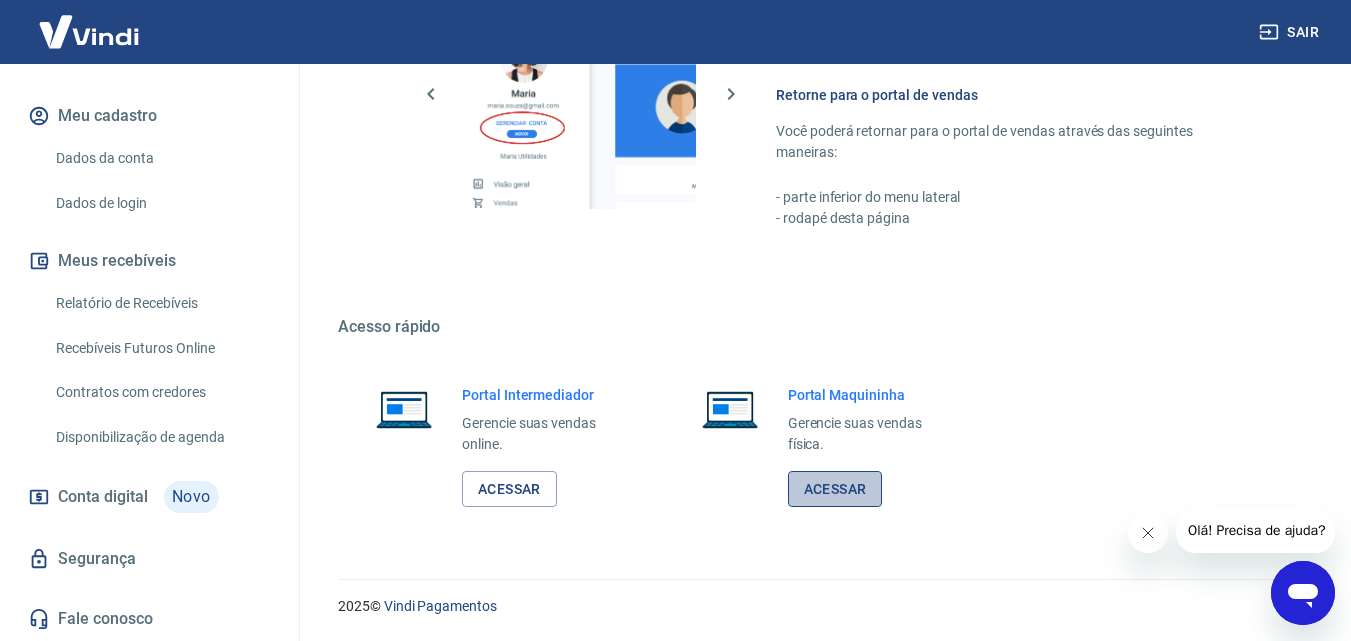 click on "Acessar" at bounding box center [835, 489] 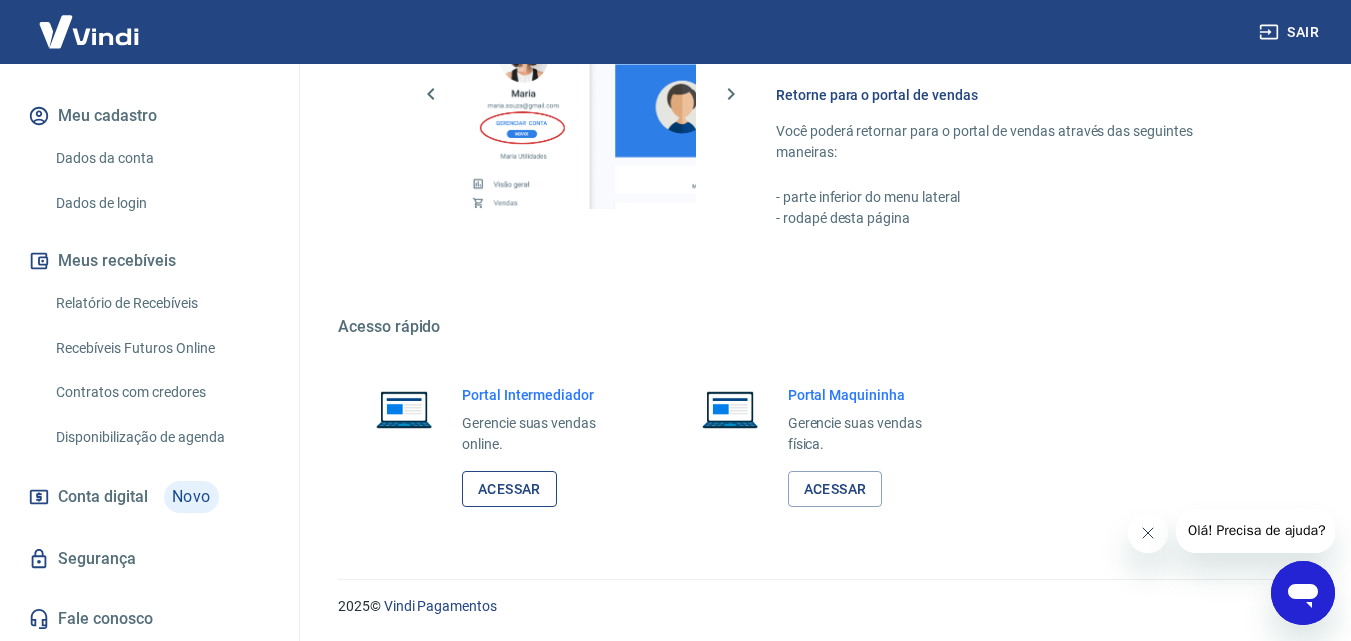 click on "Acessar" at bounding box center [509, 489] 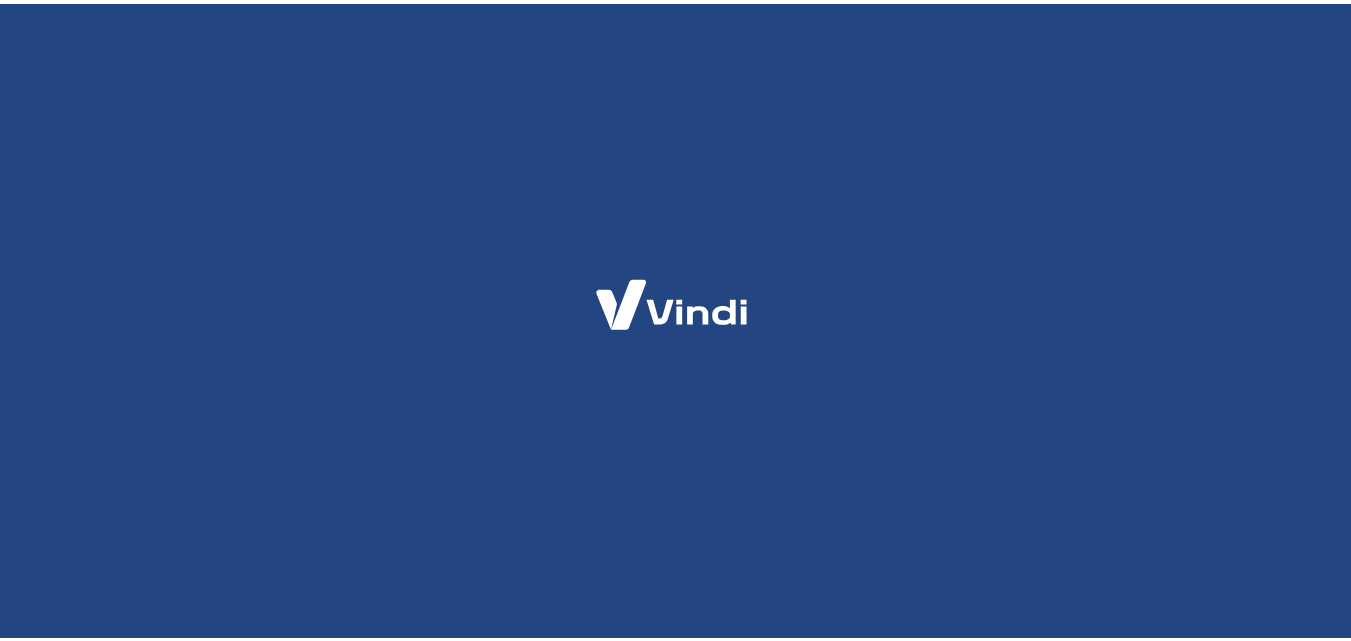 scroll, scrollTop: 0, scrollLeft: 0, axis: both 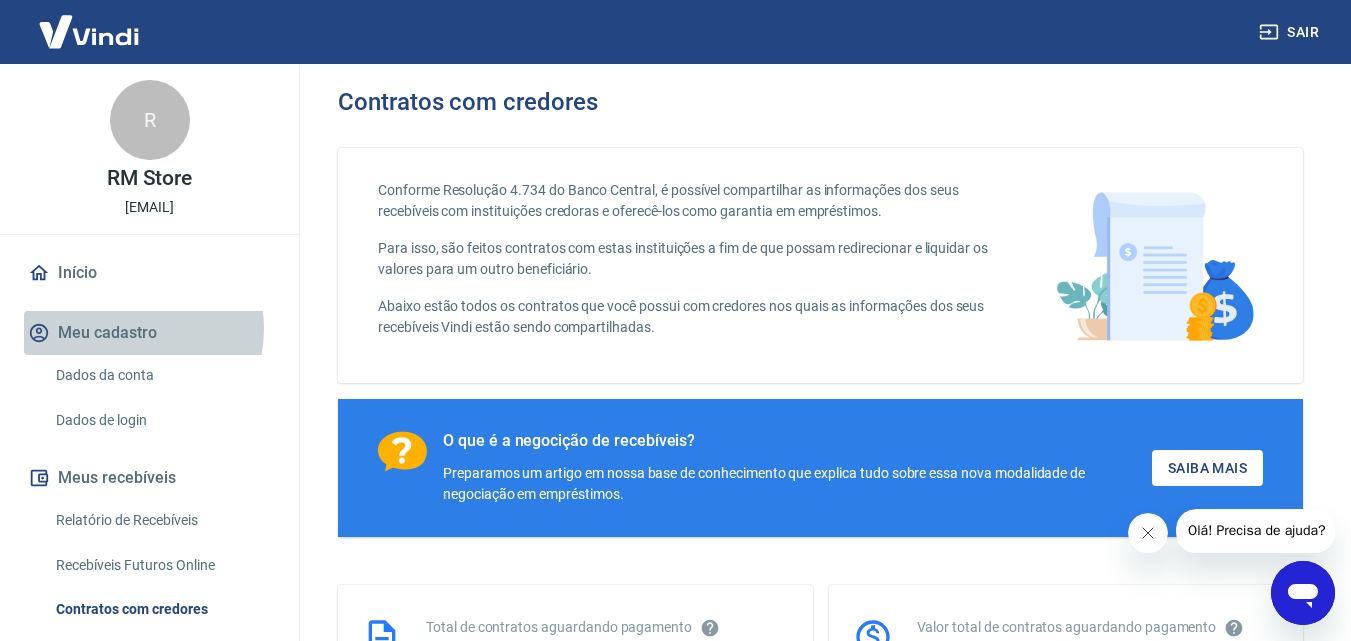 click on "Meu cadastro" at bounding box center (149, 333) 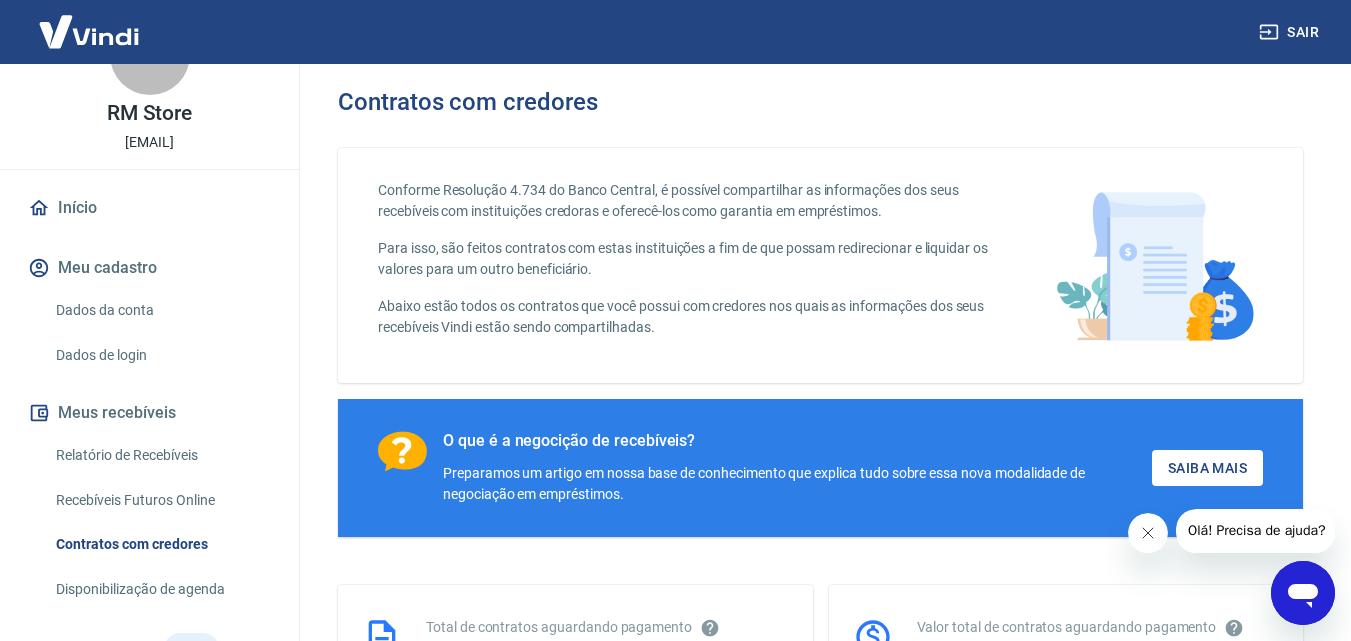 scroll, scrollTop: 100, scrollLeft: 0, axis: vertical 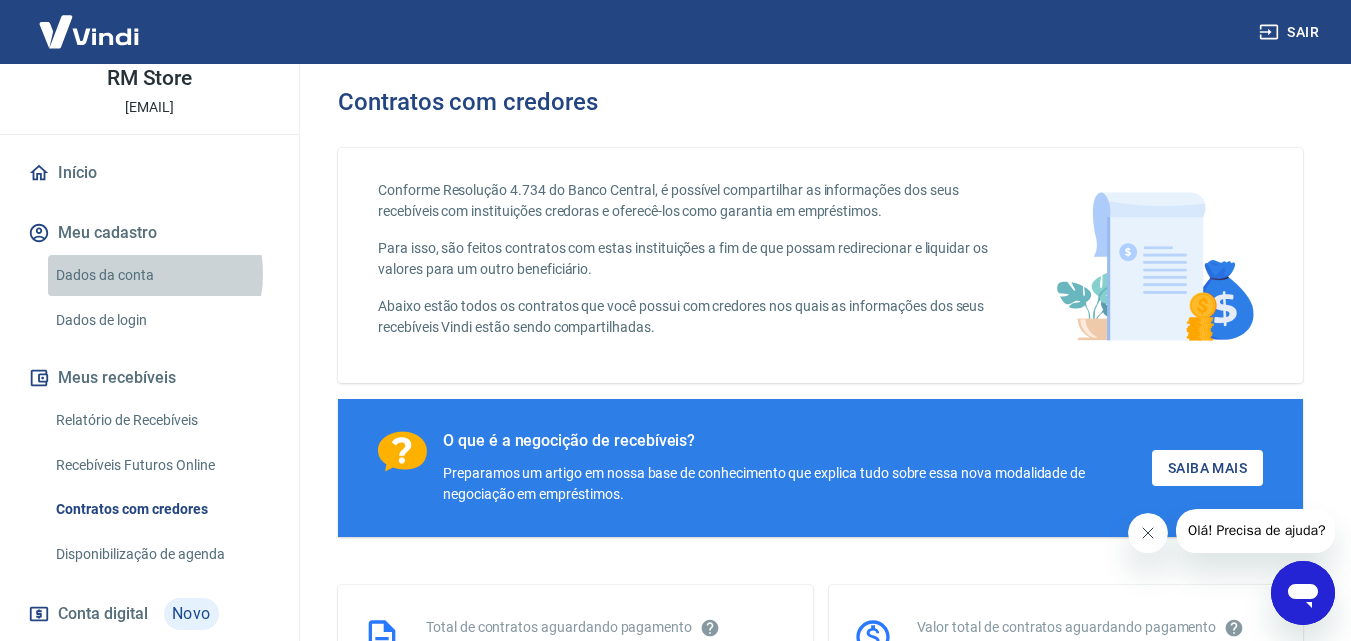 click on "Dados da conta" at bounding box center (161, 275) 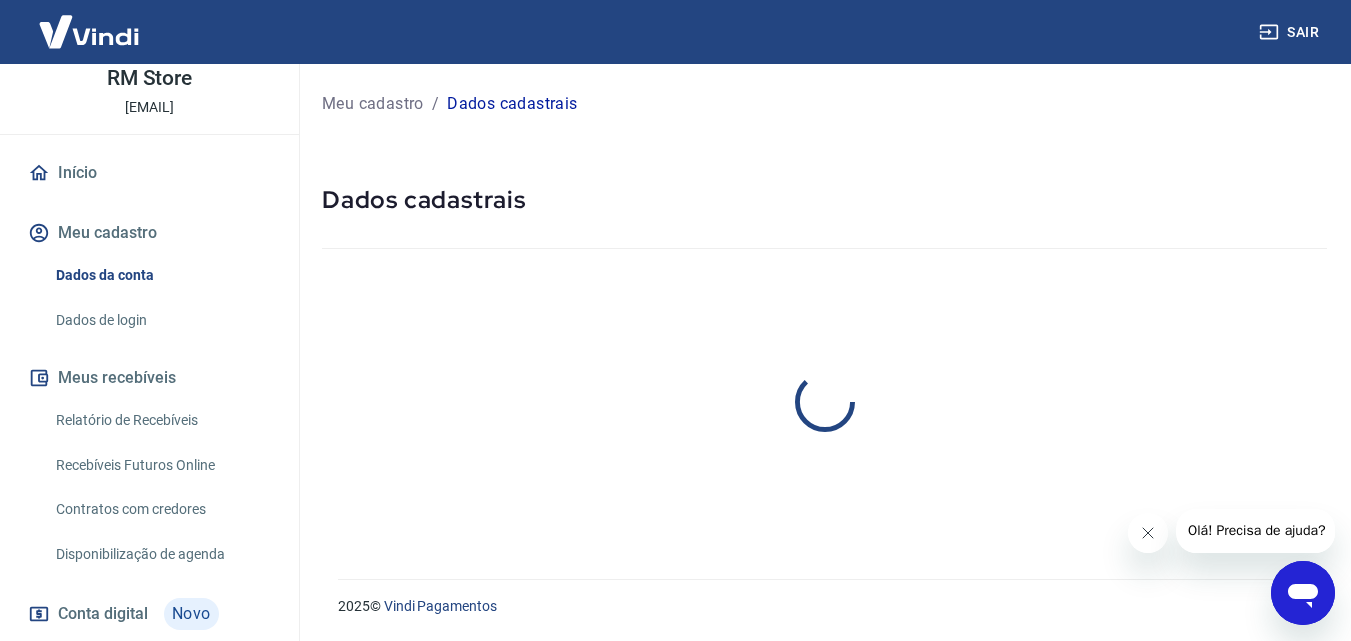 select on "SC" 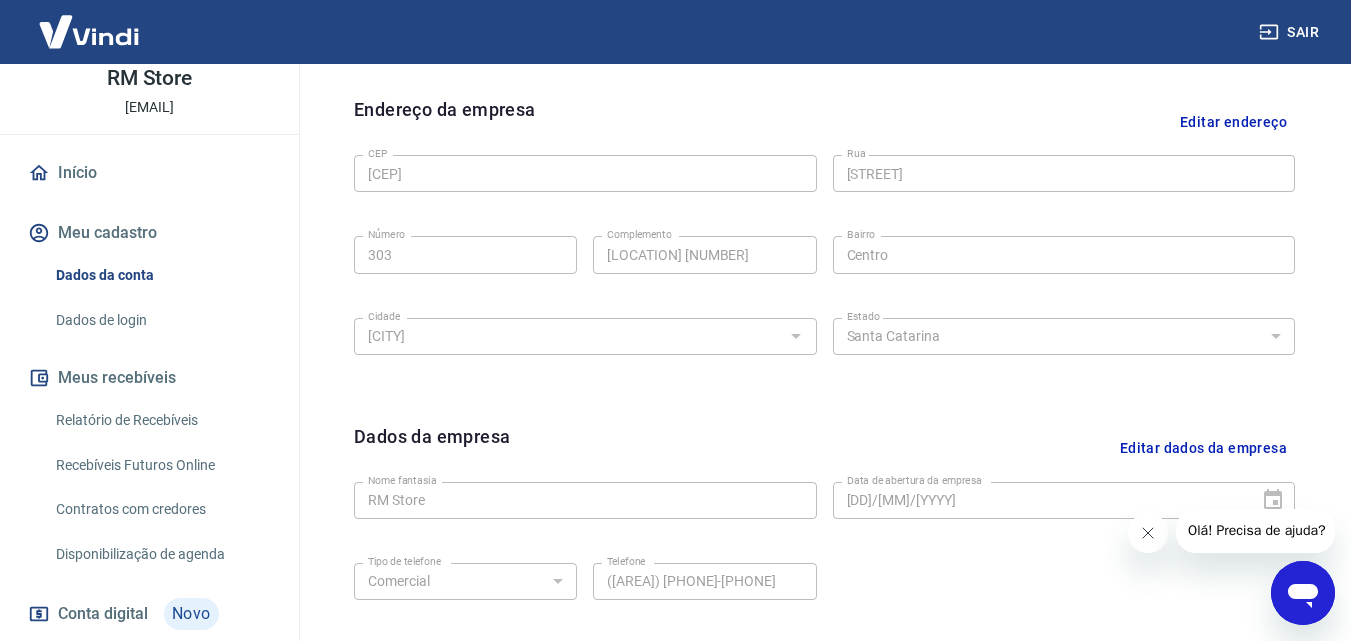 scroll, scrollTop: 801, scrollLeft: 0, axis: vertical 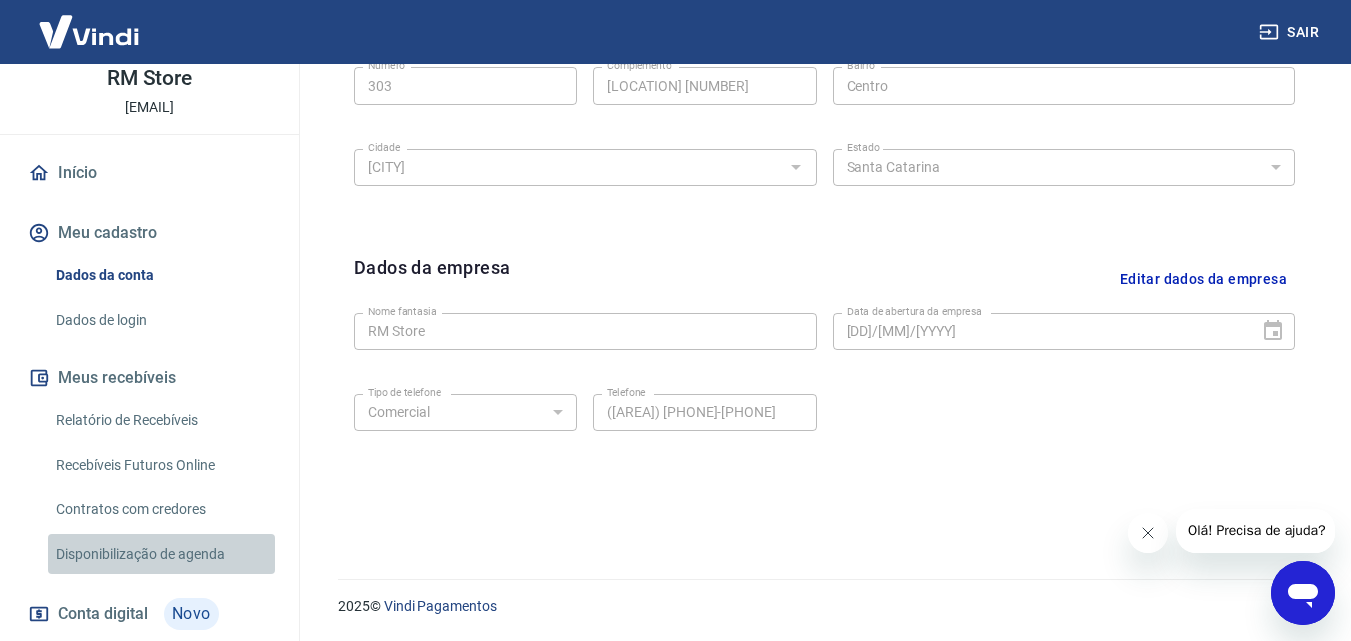 click on "Disponibilização de agenda" at bounding box center [161, 554] 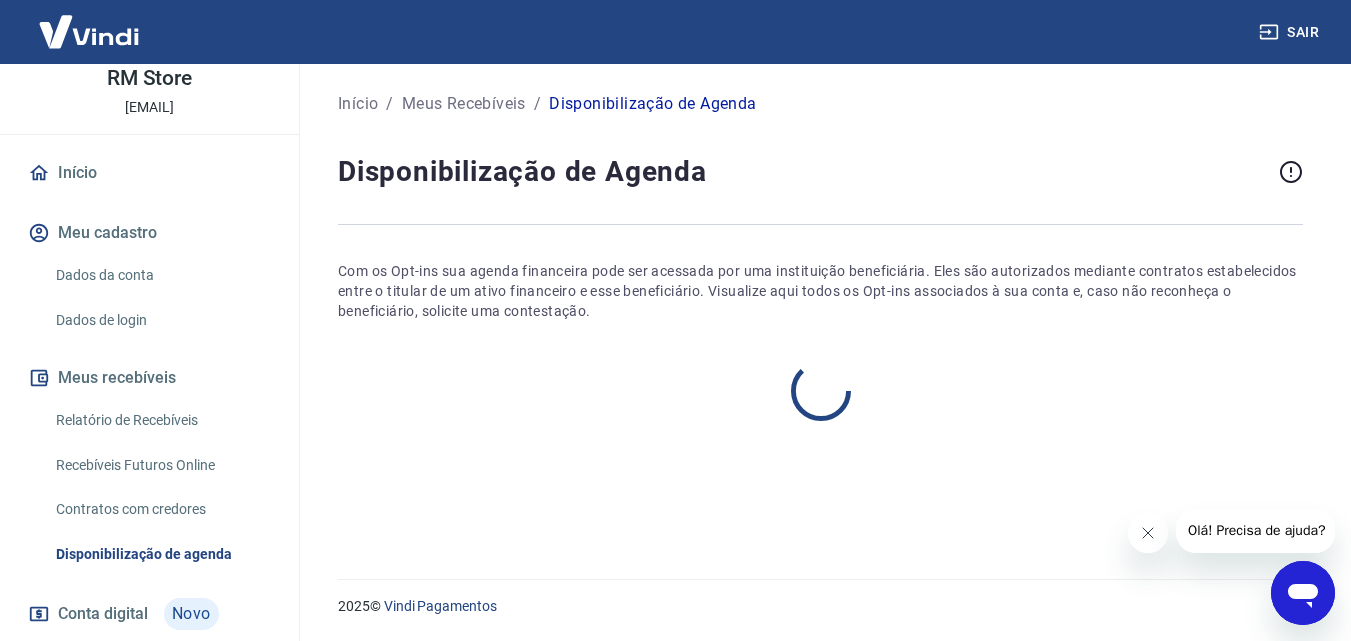 scroll, scrollTop: 0, scrollLeft: 0, axis: both 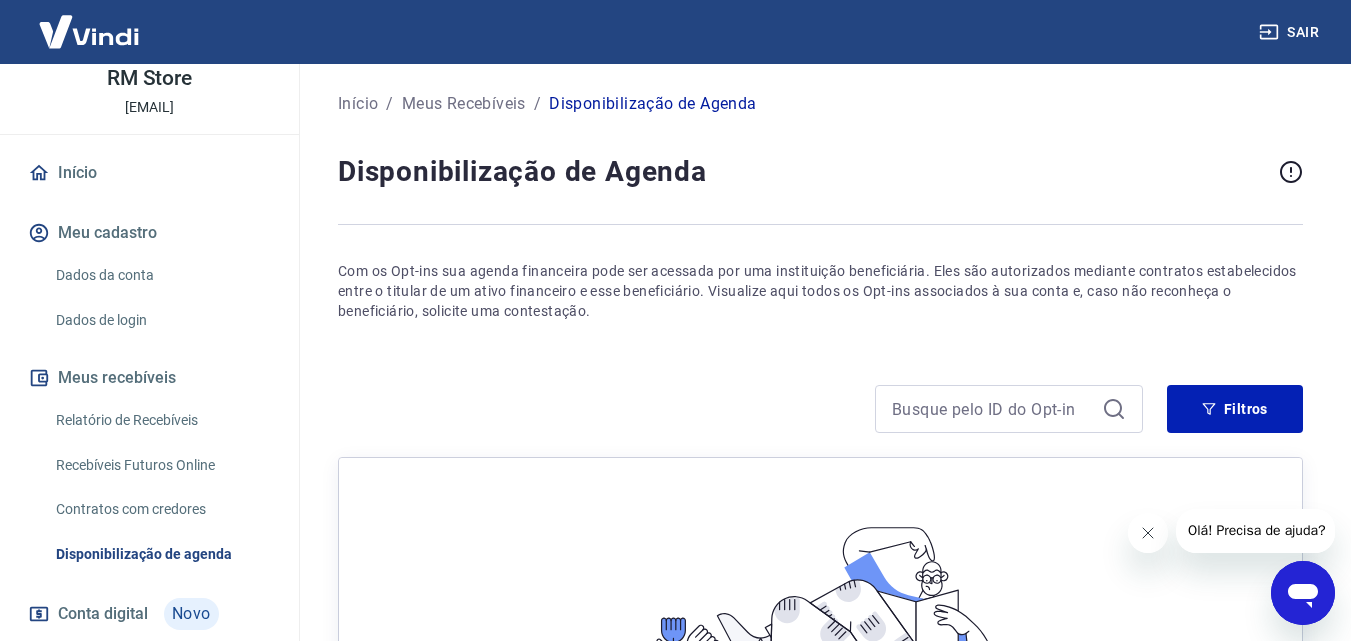 click 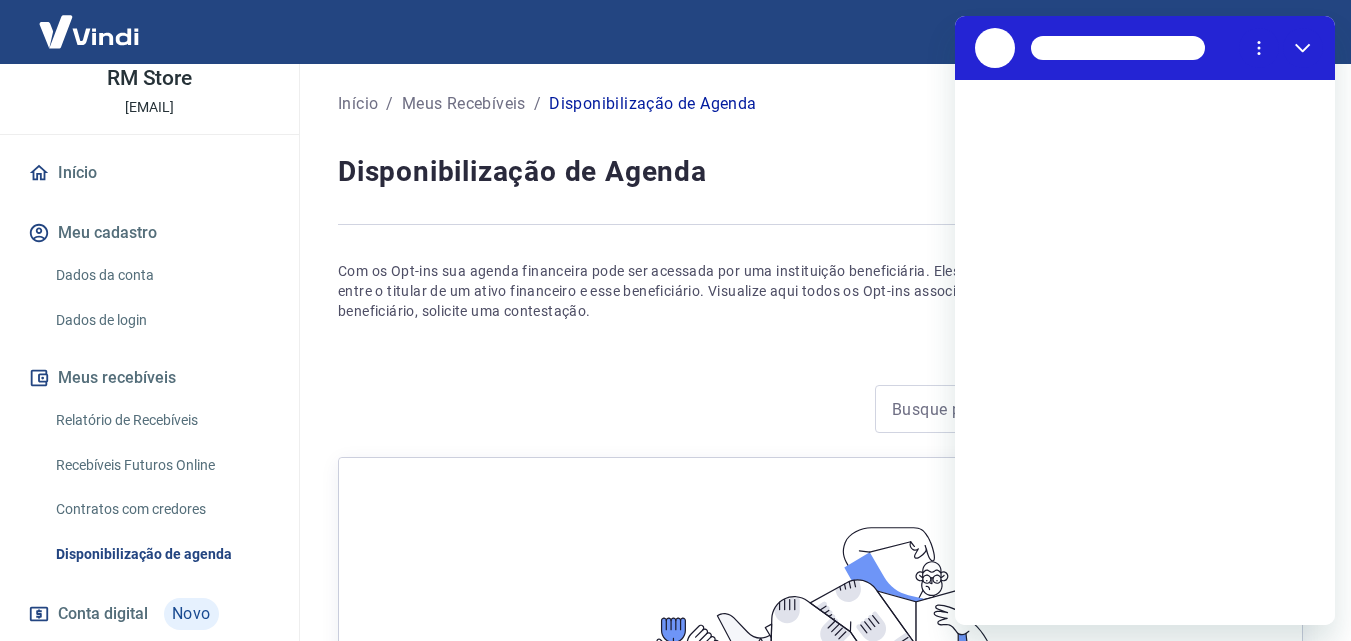 scroll, scrollTop: 0, scrollLeft: 0, axis: both 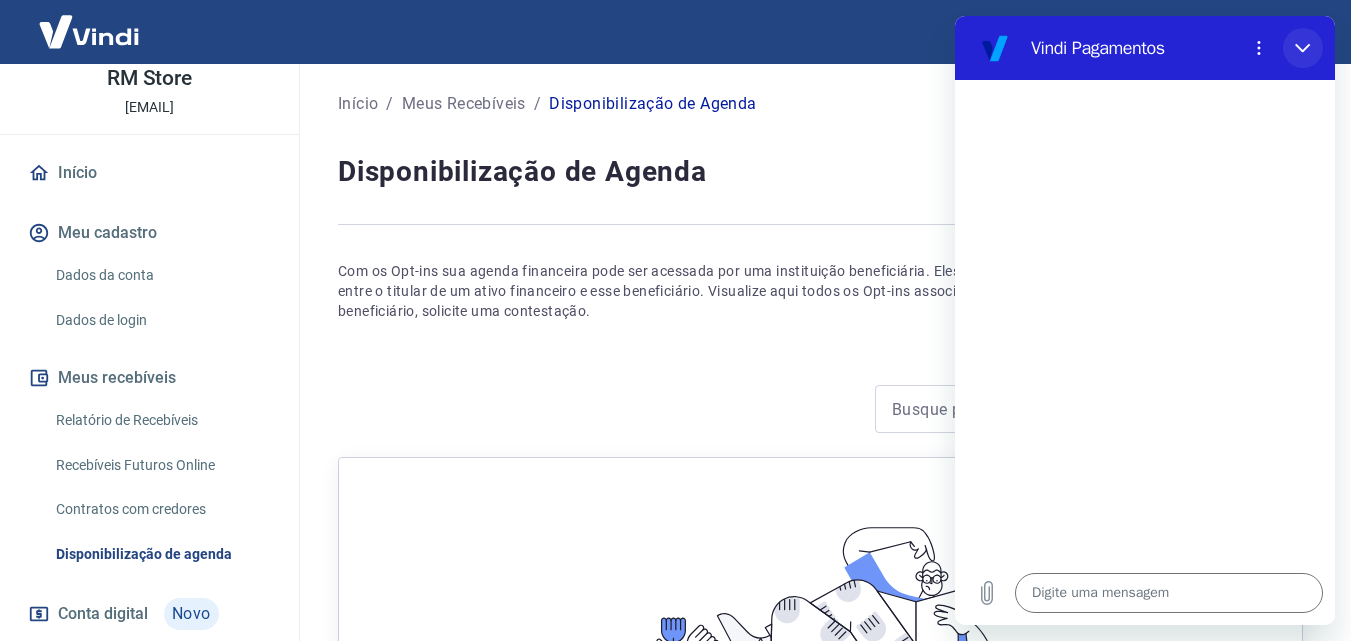 click 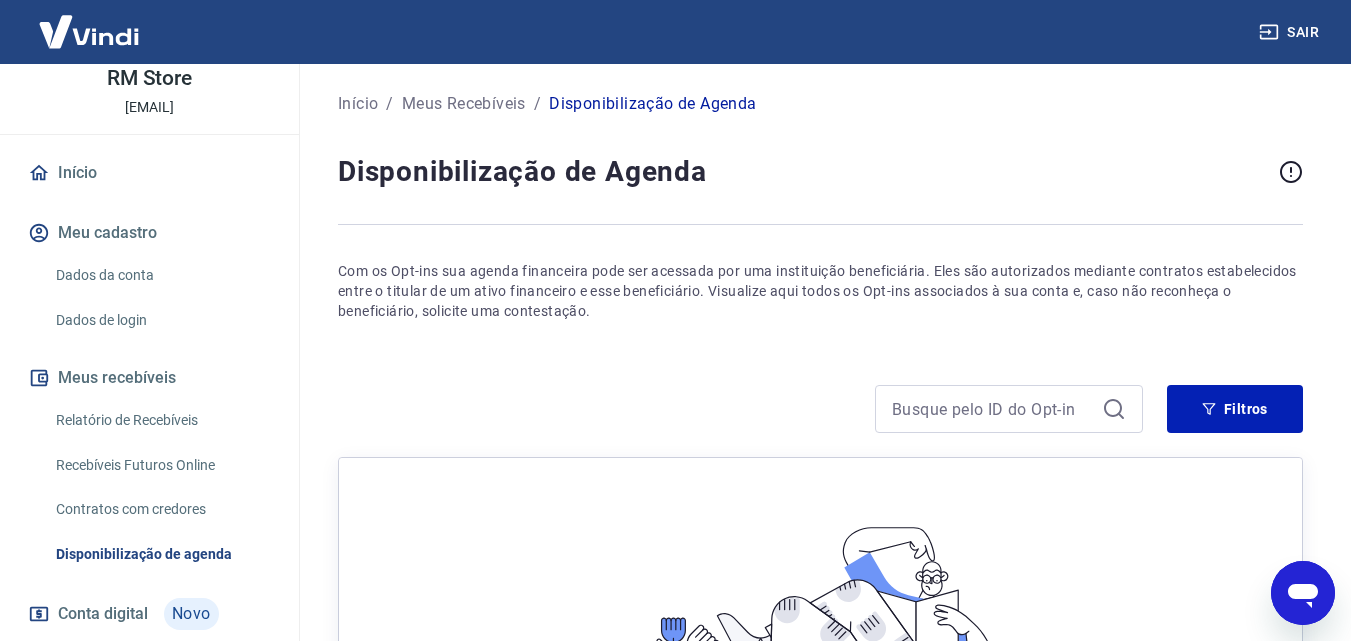 click at bounding box center [89, 31] 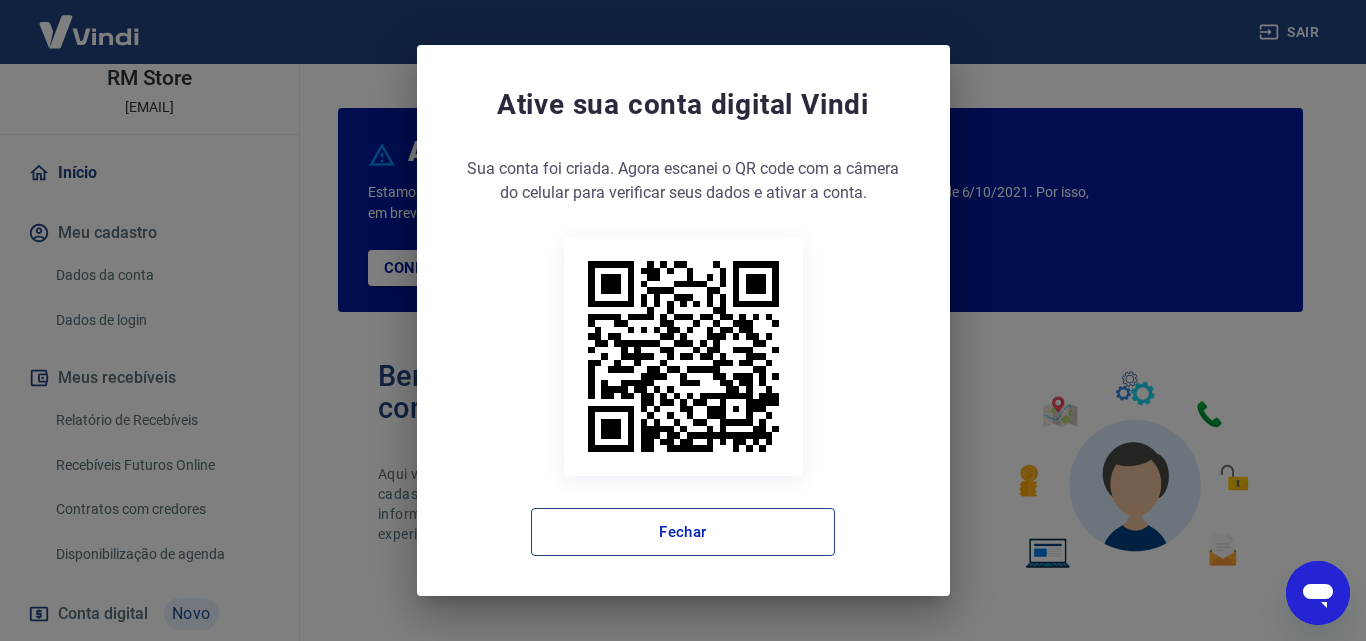 click on "Fechar" at bounding box center (683, 532) 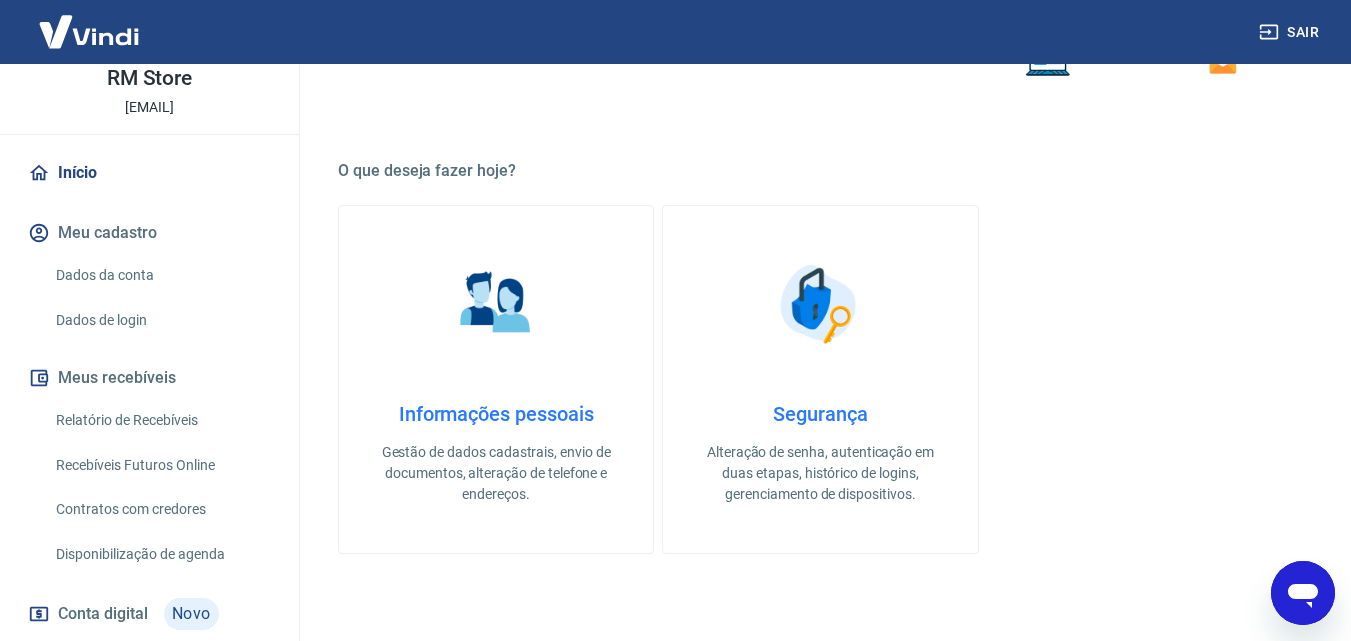 scroll, scrollTop: 500, scrollLeft: 0, axis: vertical 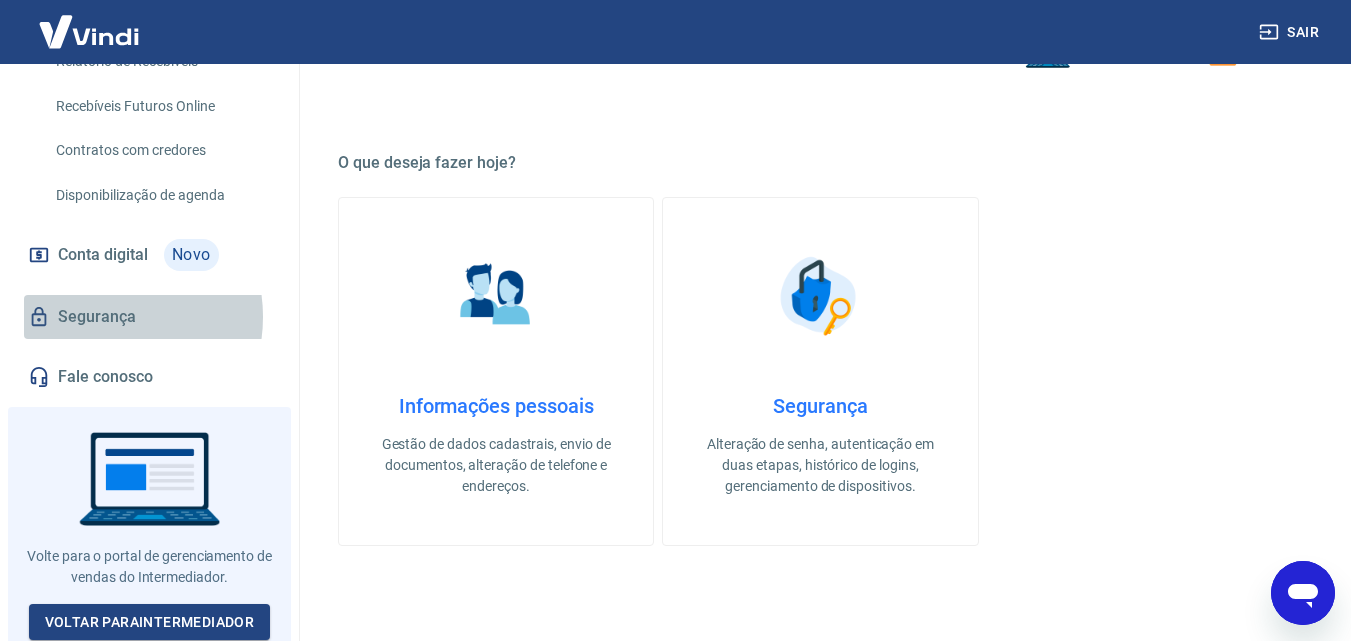 click on "Segurança" at bounding box center (149, 317) 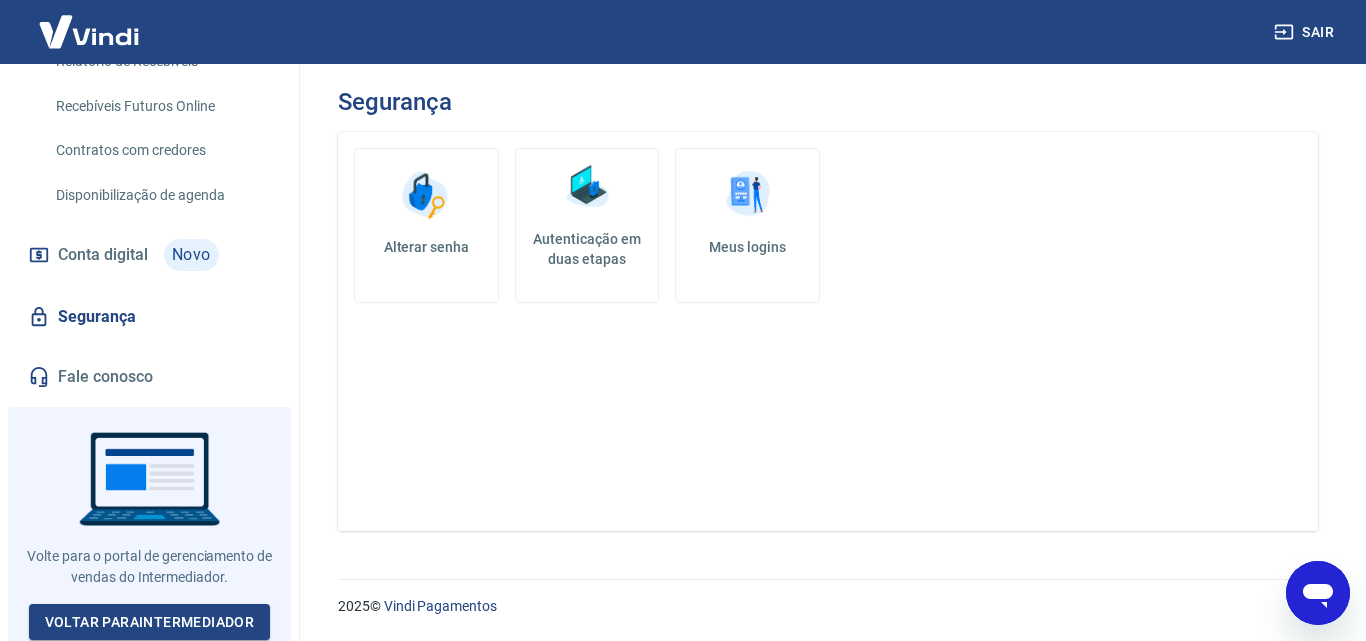 click on "Fale conosco" at bounding box center (149, 377) 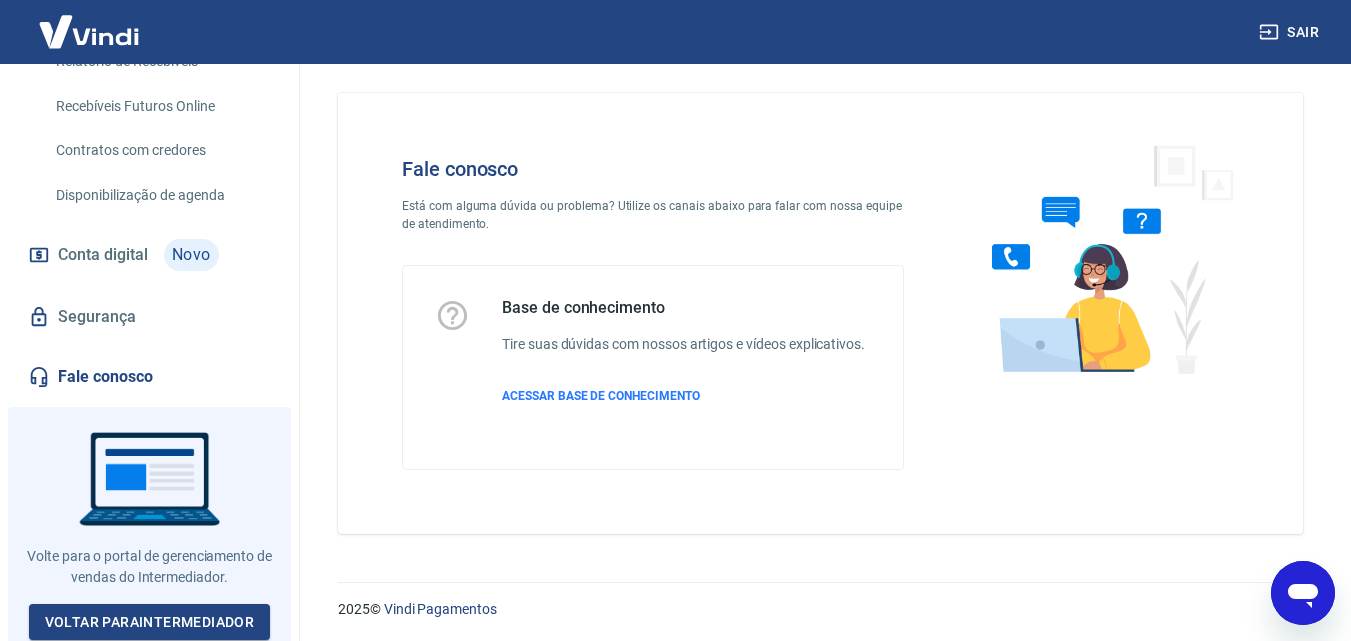 scroll, scrollTop: 14, scrollLeft: 0, axis: vertical 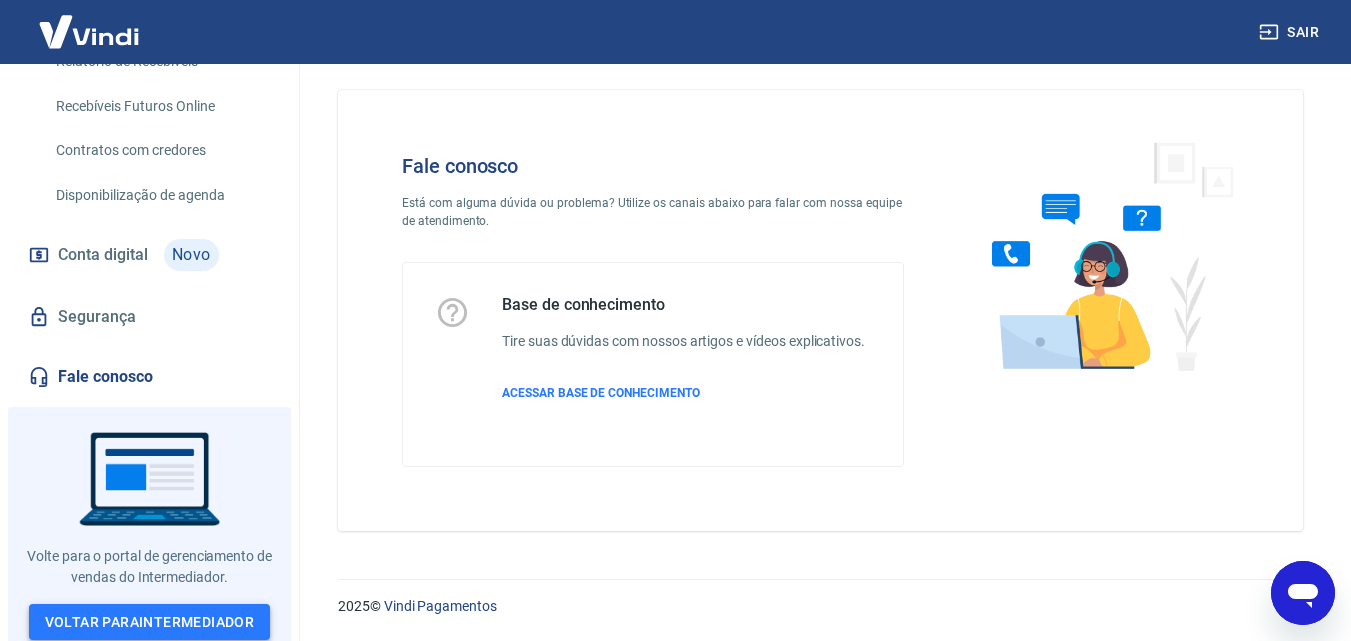 click on "Voltar para  Intermediador" at bounding box center [150, 622] 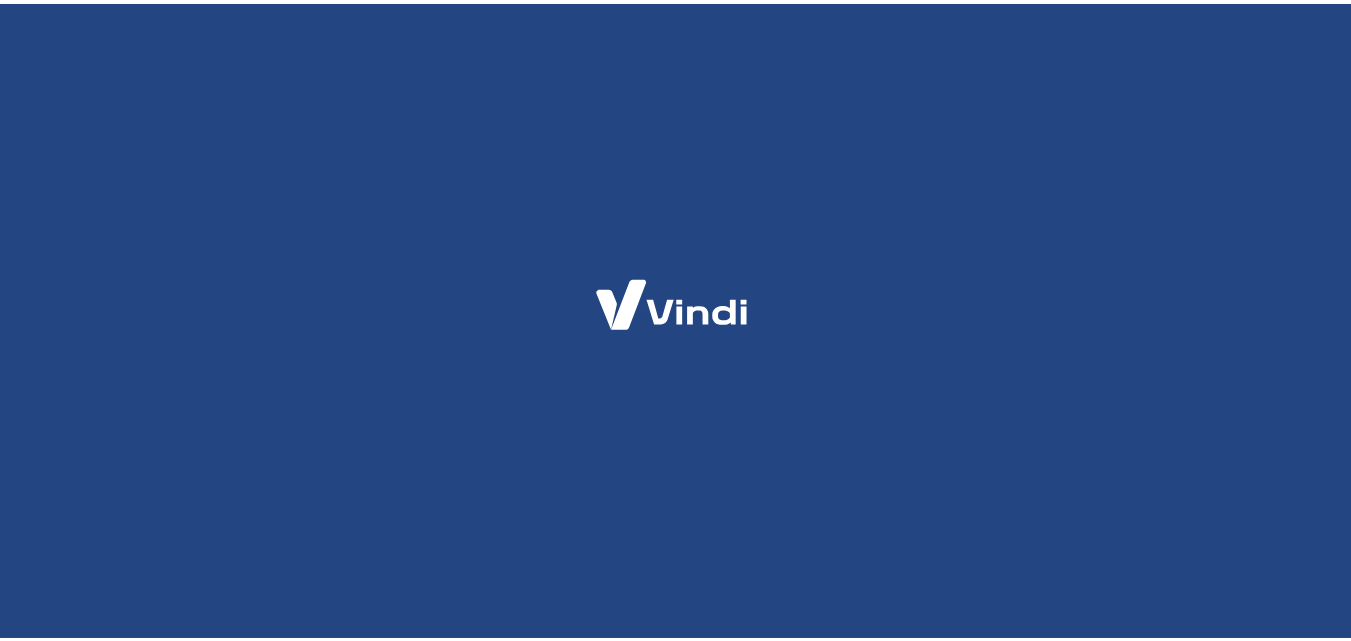 scroll, scrollTop: 0, scrollLeft: 0, axis: both 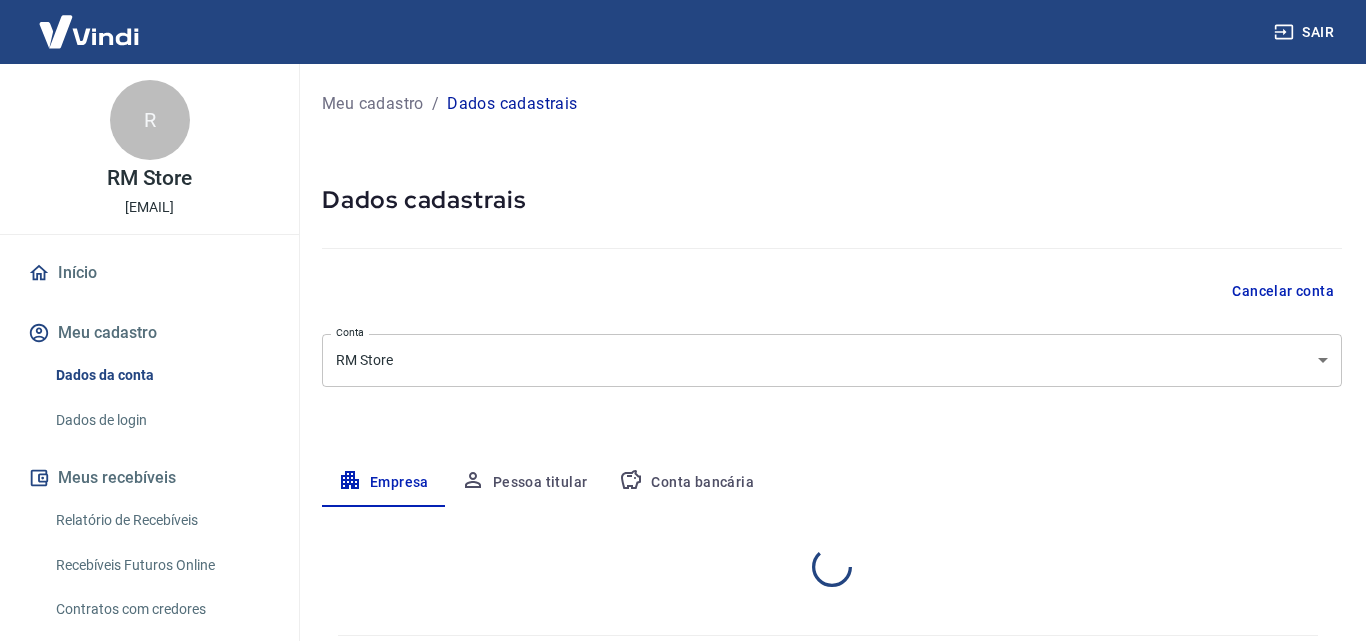 select on "SC" 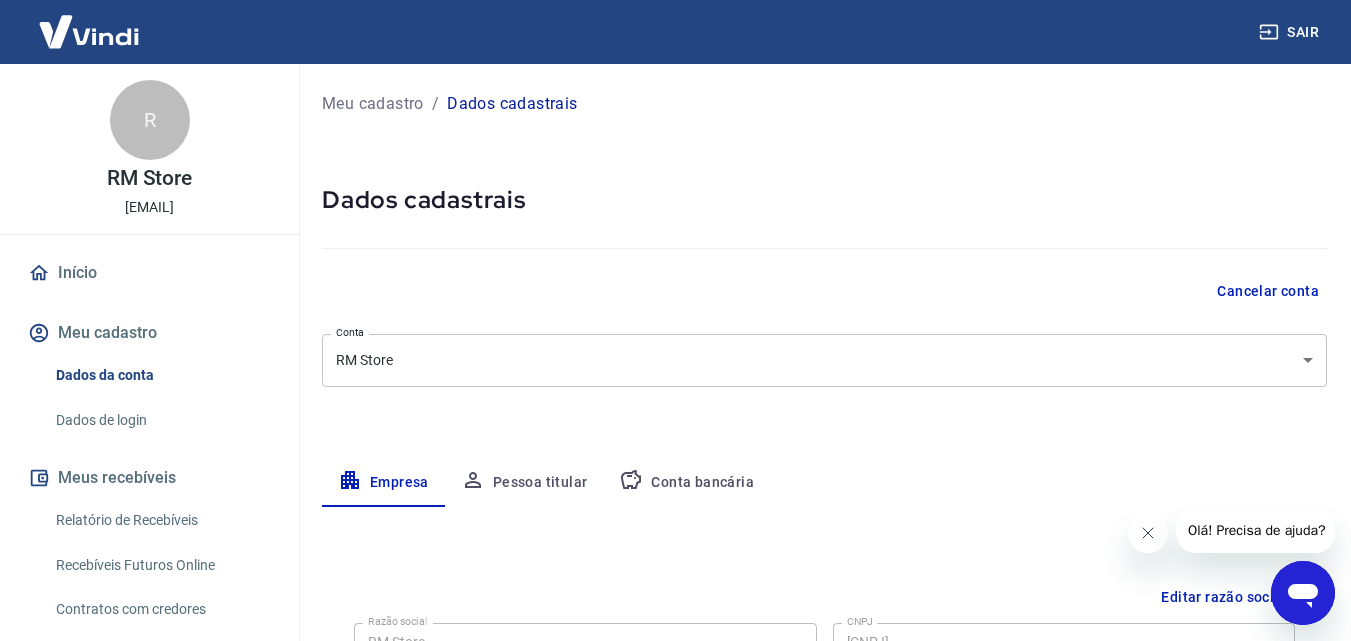 scroll, scrollTop: 0, scrollLeft: 0, axis: both 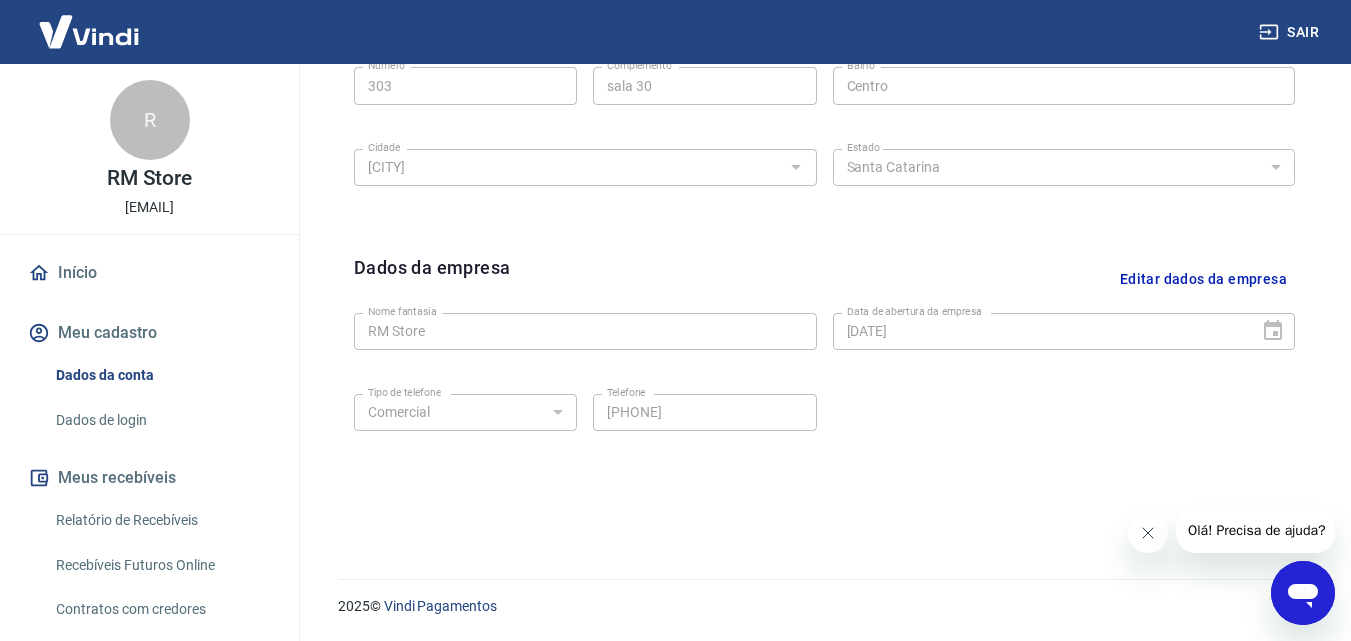 click 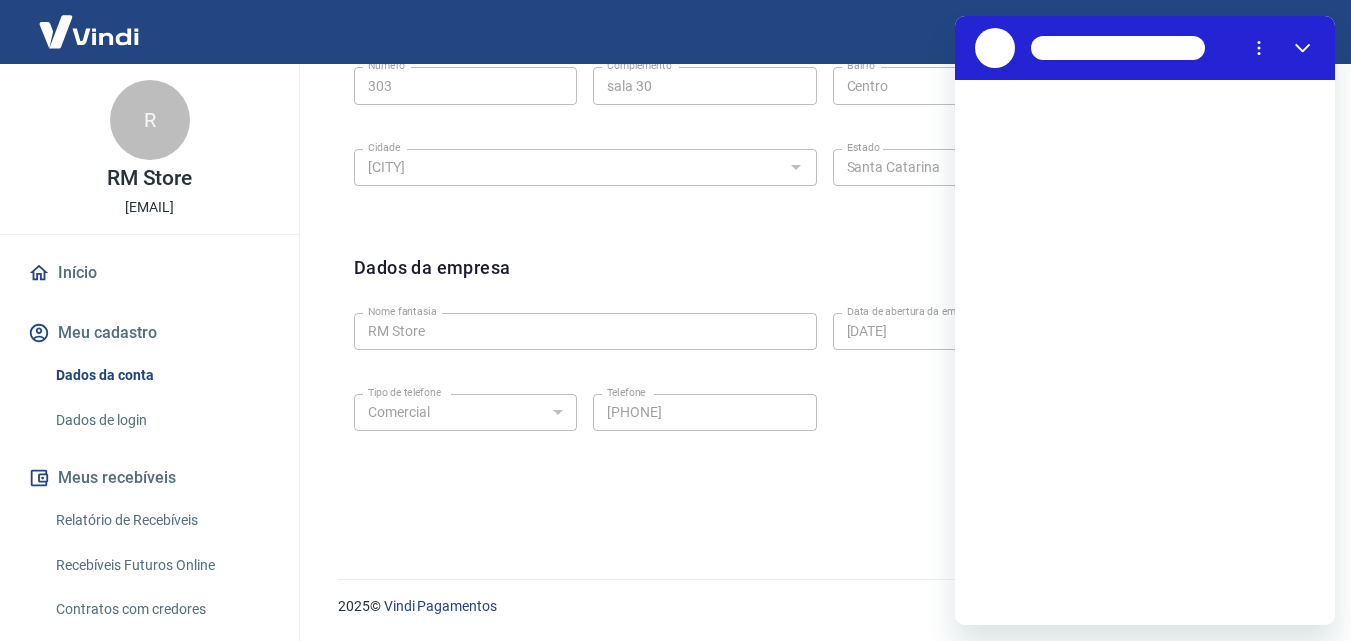 scroll, scrollTop: 0, scrollLeft: 0, axis: both 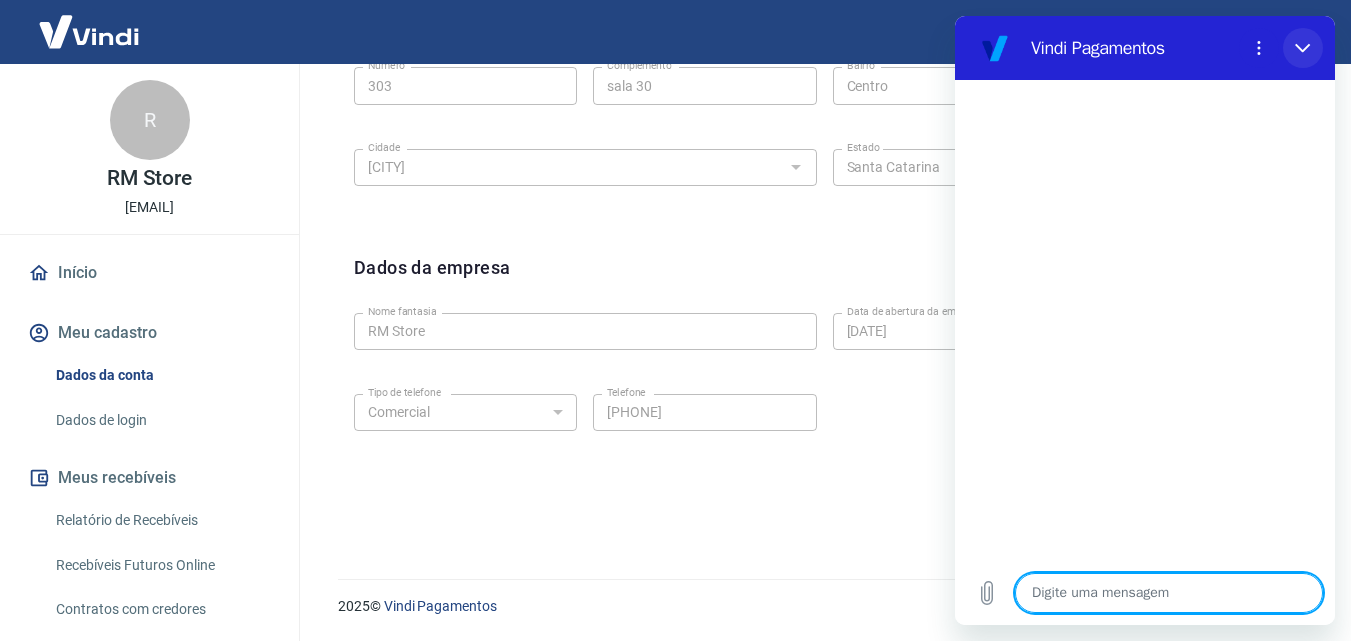 drag, startPoint x: 1311, startPoint y: 42, endPoint x: 2264, endPoint y: 54, distance: 953.07556 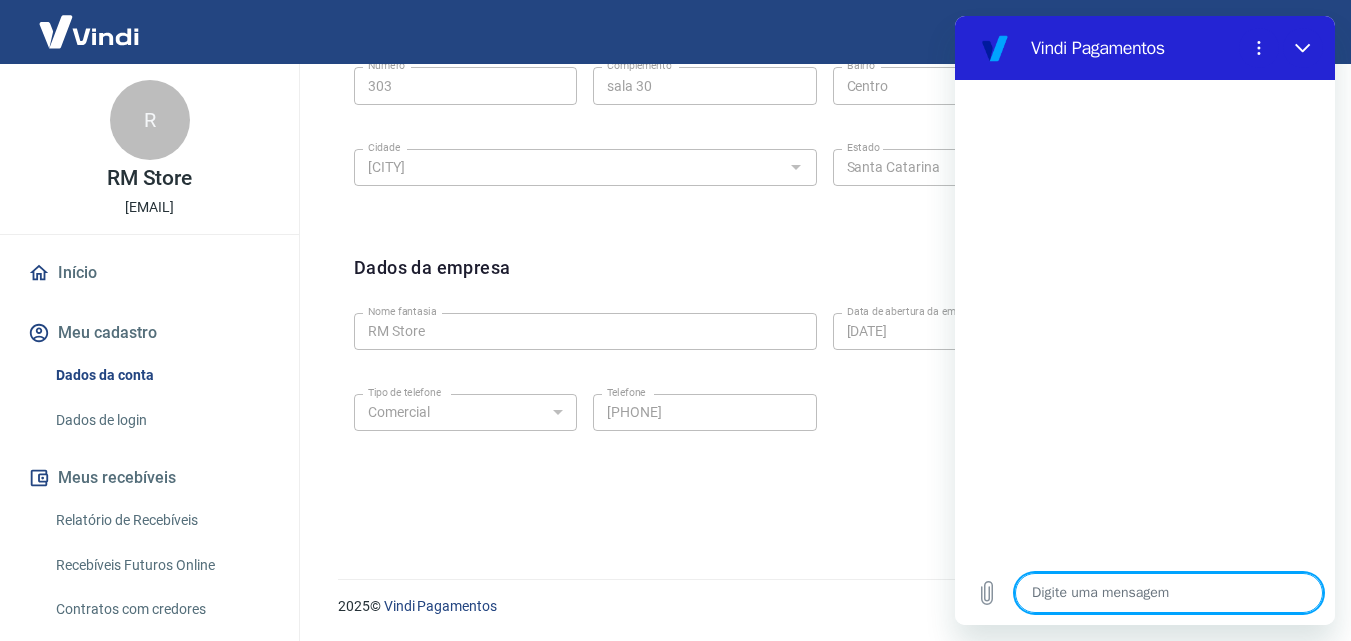 type on "x" 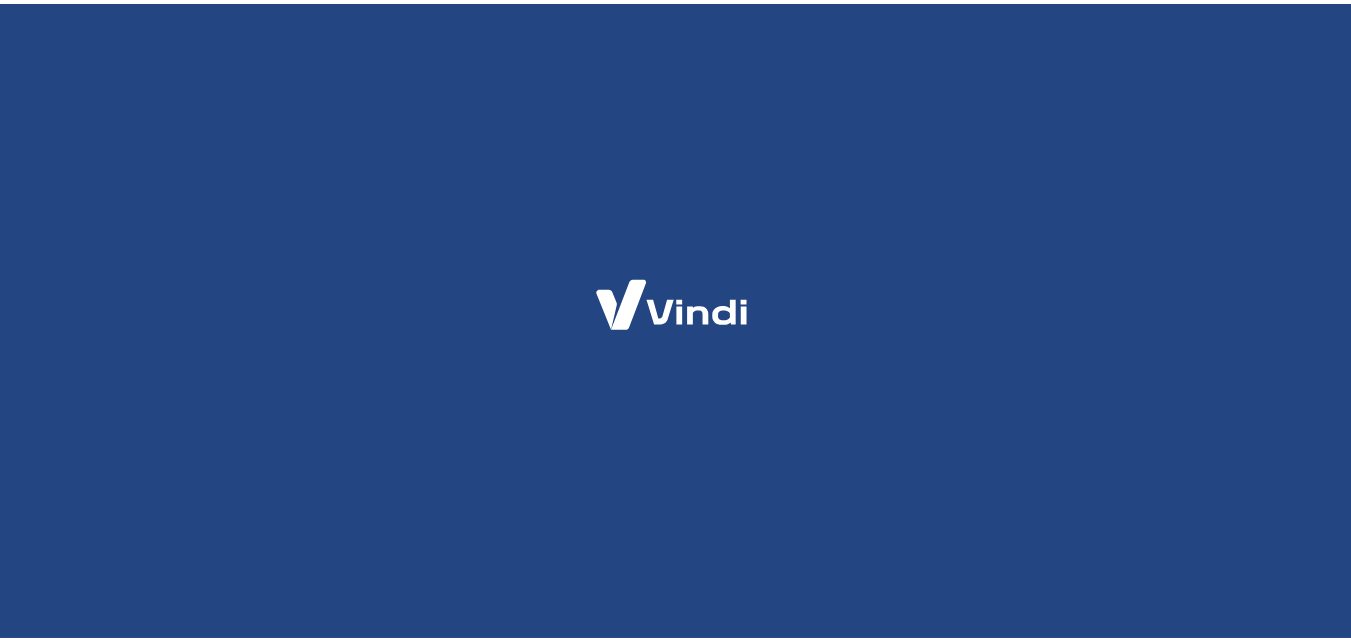 scroll, scrollTop: 0, scrollLeft: 0, axis: both 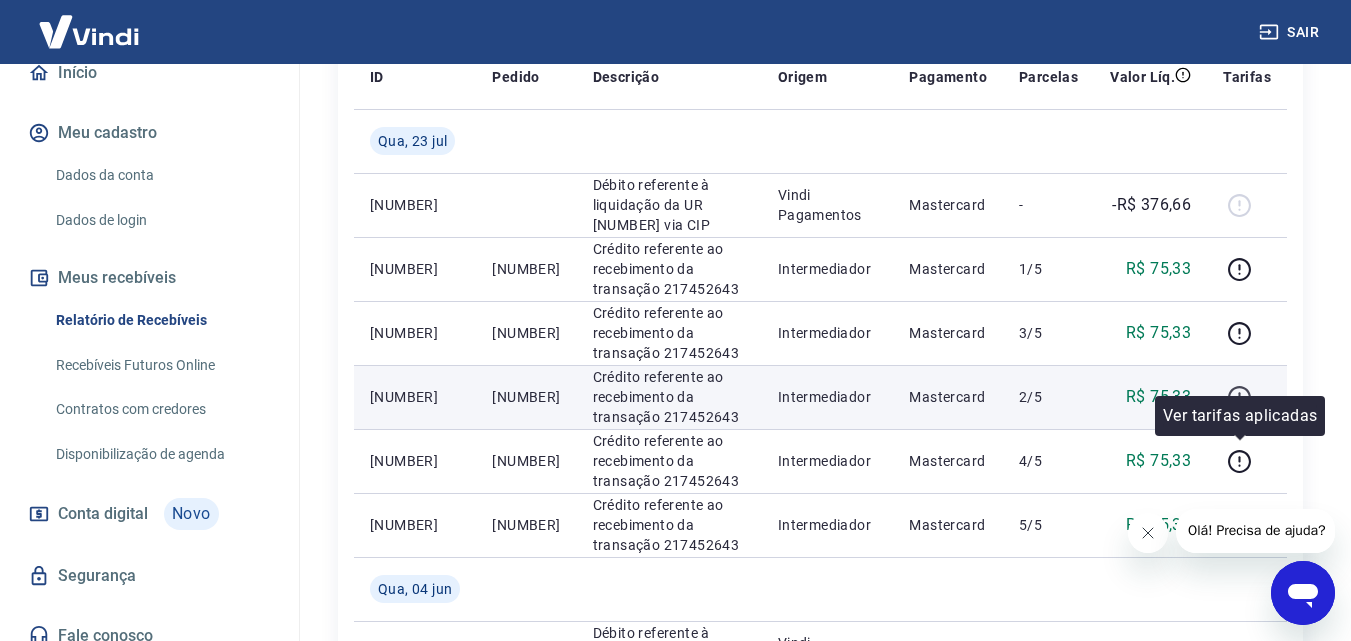 click 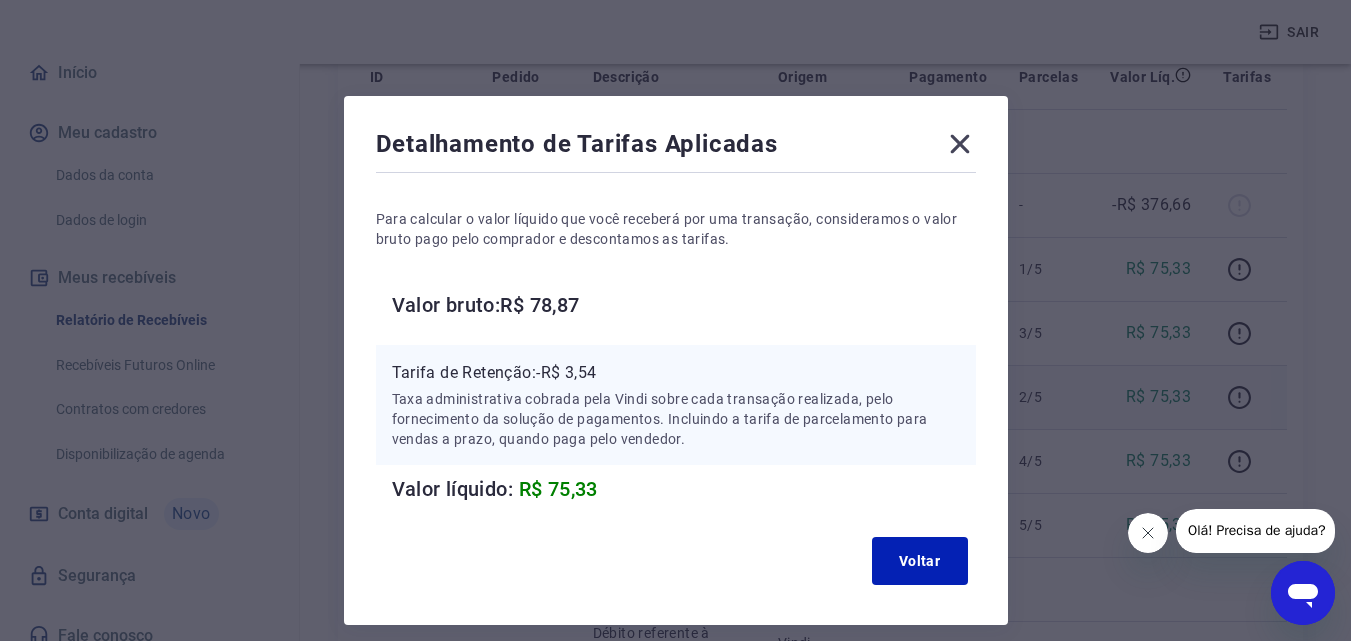 click 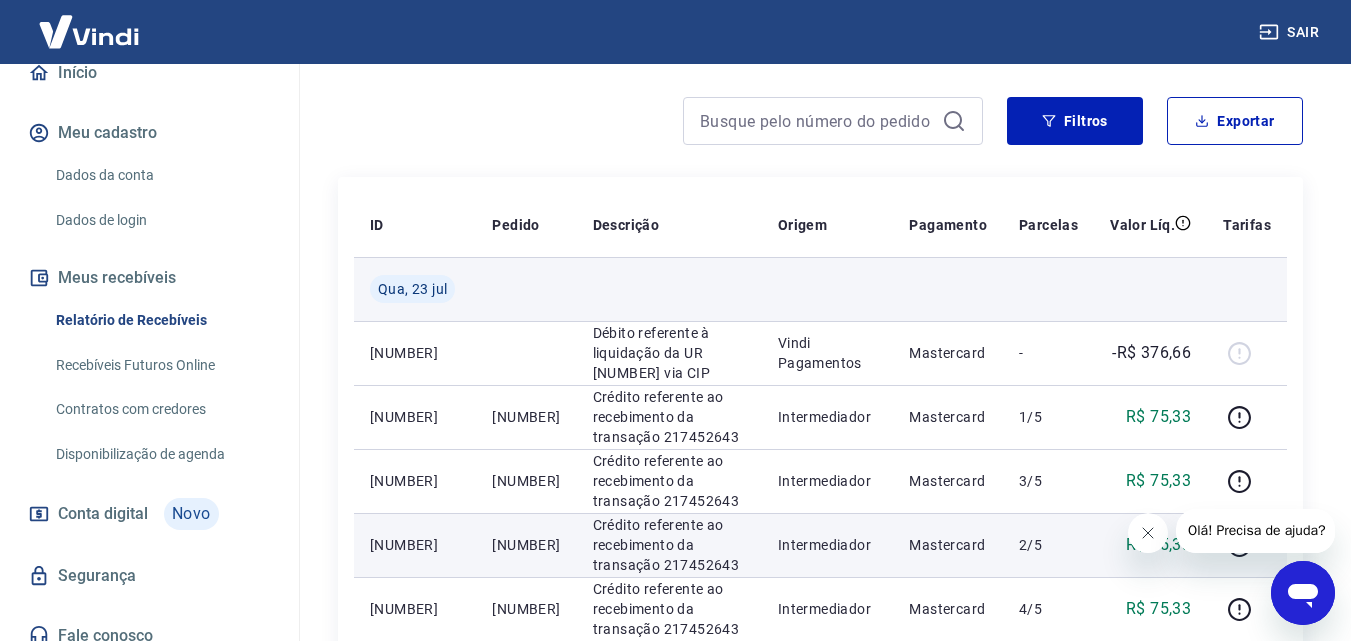 scroll, scrollTop: 0, scrollLeft: 0, axis: both 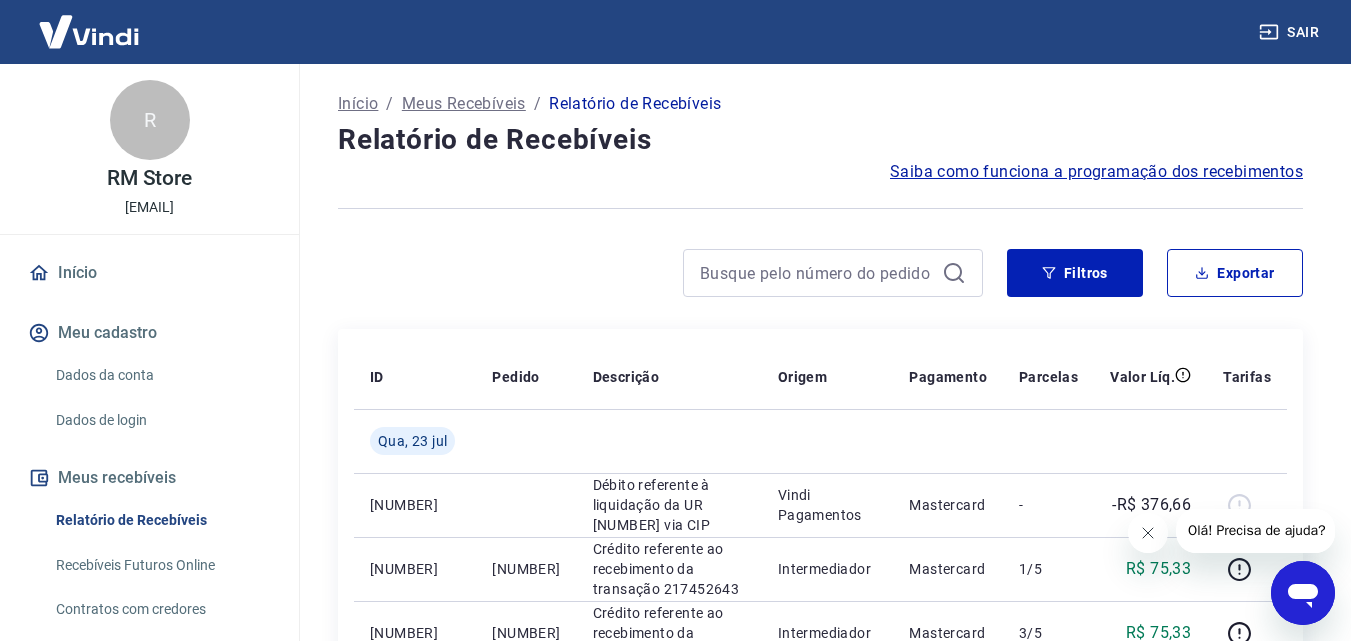 click at bounding box center [89, 31] 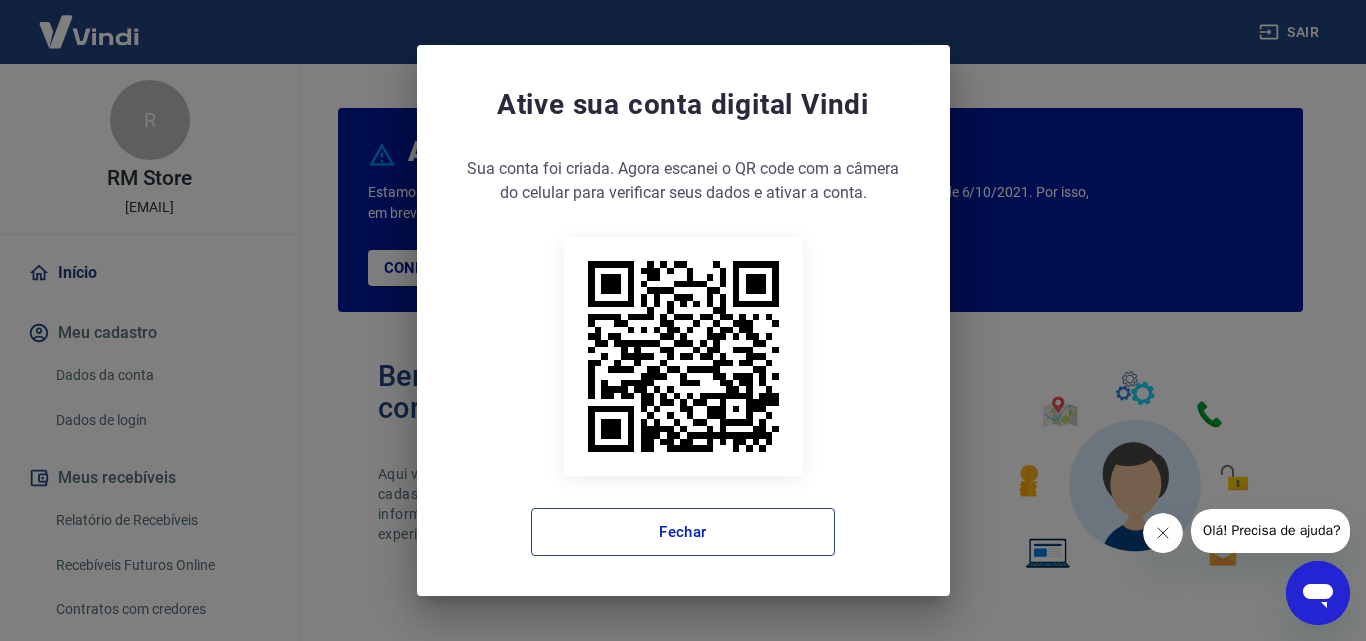 click on "Fechar" at bounding box center [683, 532] 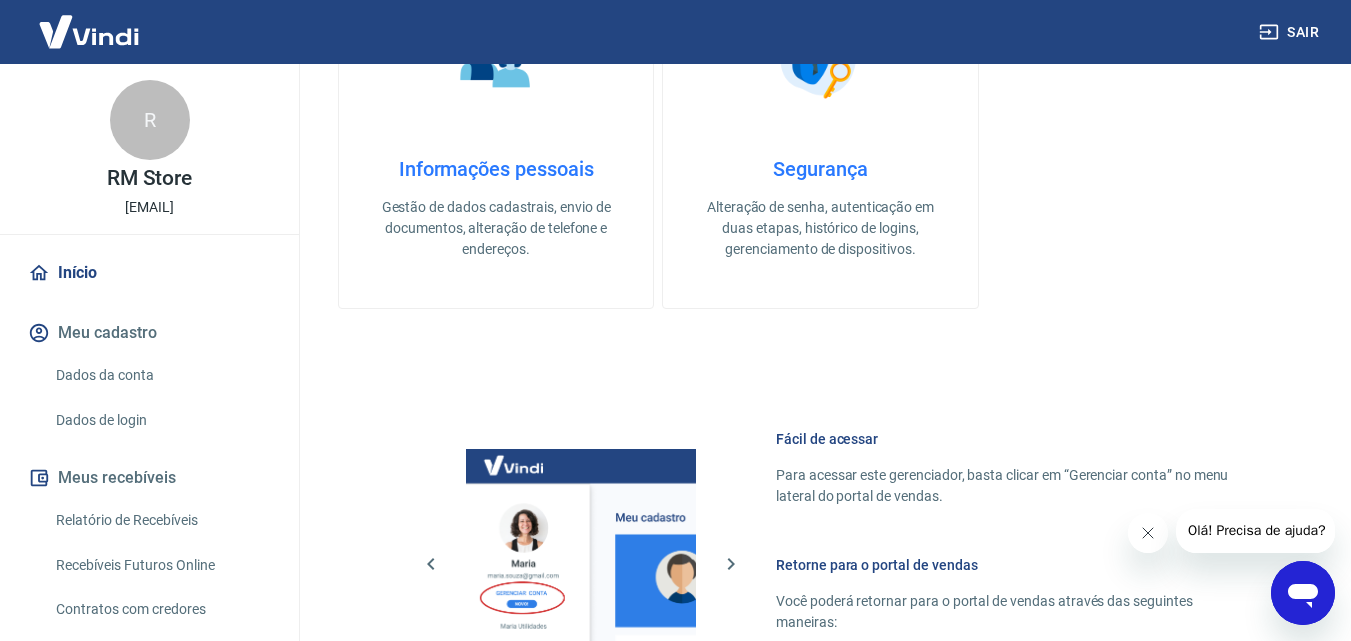 scroll, scrollTop: 900, scrollLeft: 0, axis: vertical 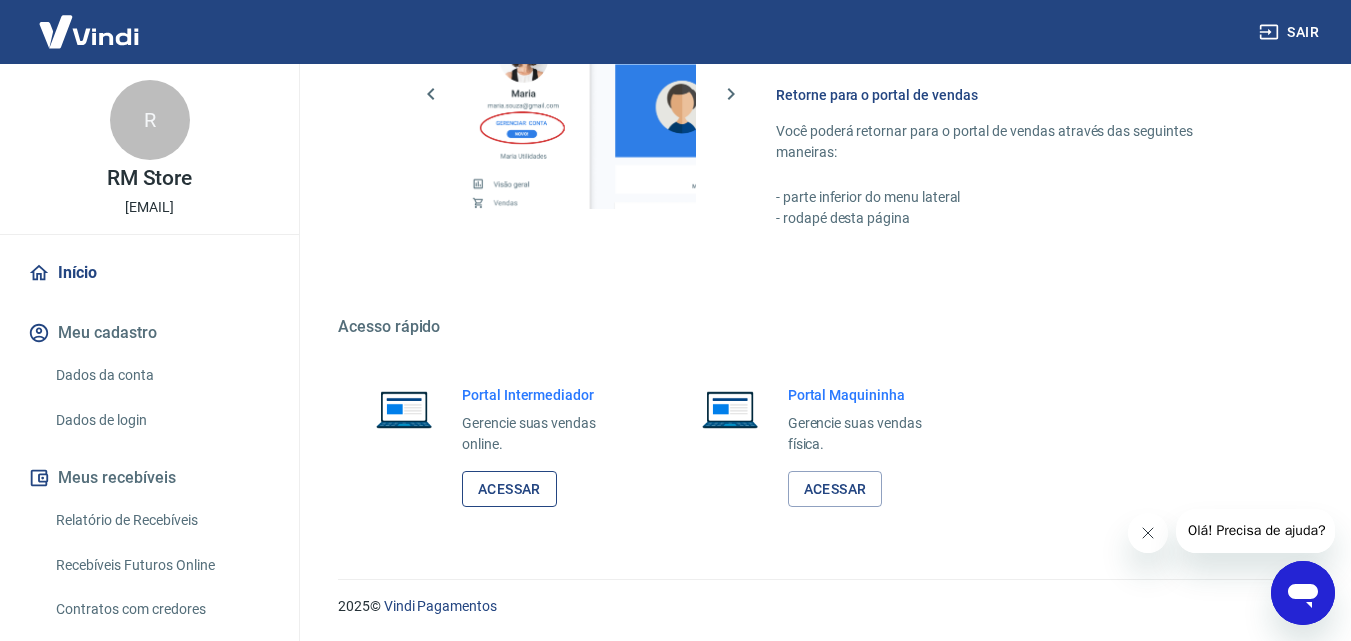 click on "Acessar" at bounding box center (509, 489) 